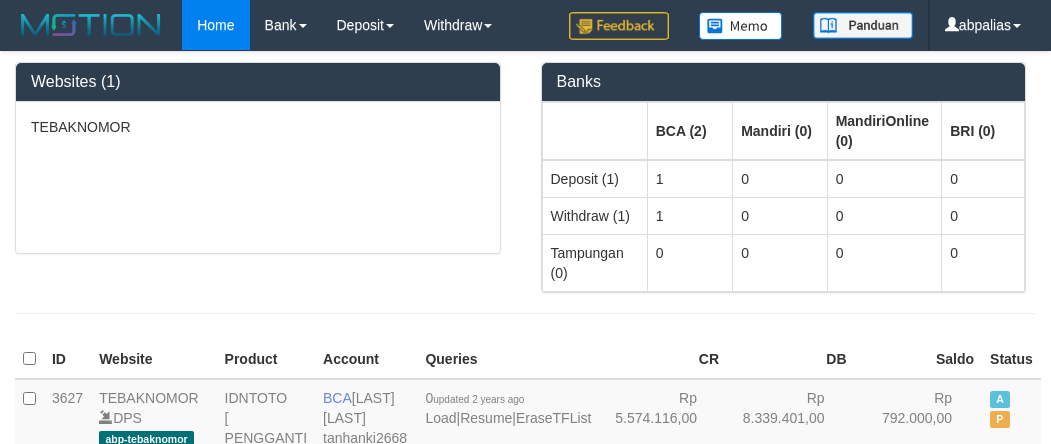 scroll, scrollTop: 0, scrollLeft: 0, axis: both 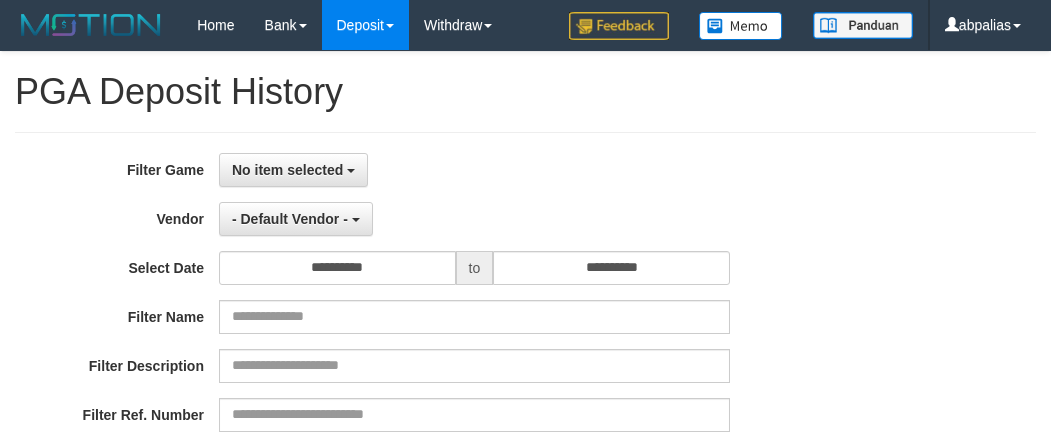 select 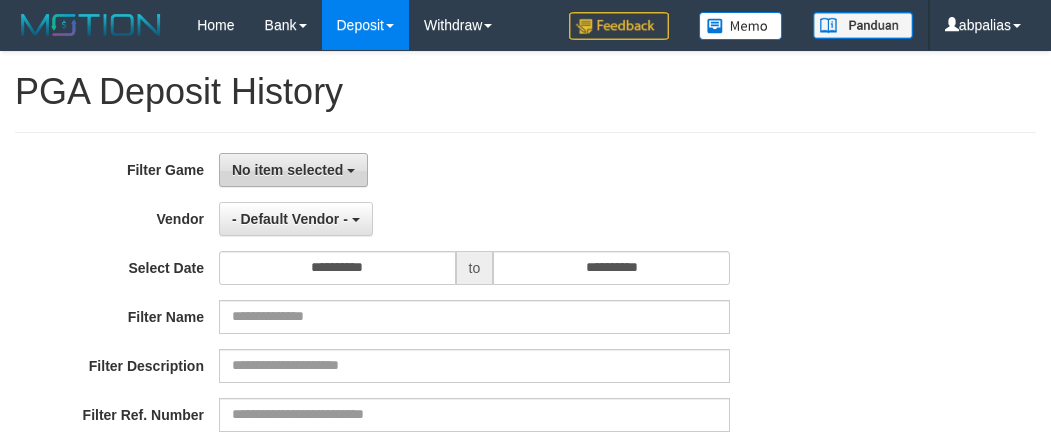 scroll, scrollTop: 0, scrollLeft: 0, axis: both 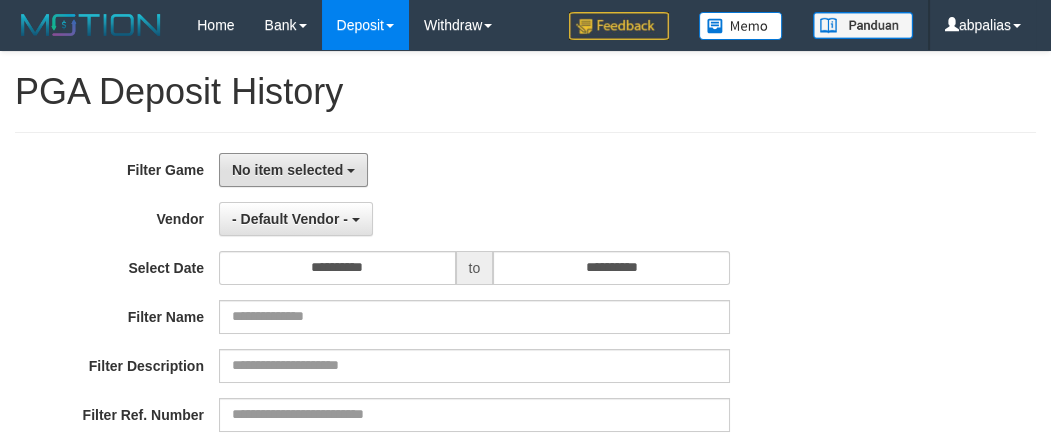 drag, startPoint x: 266, startPoint y: 165, endPoint x: 280, endPoint y: 214, distance: 50.96077 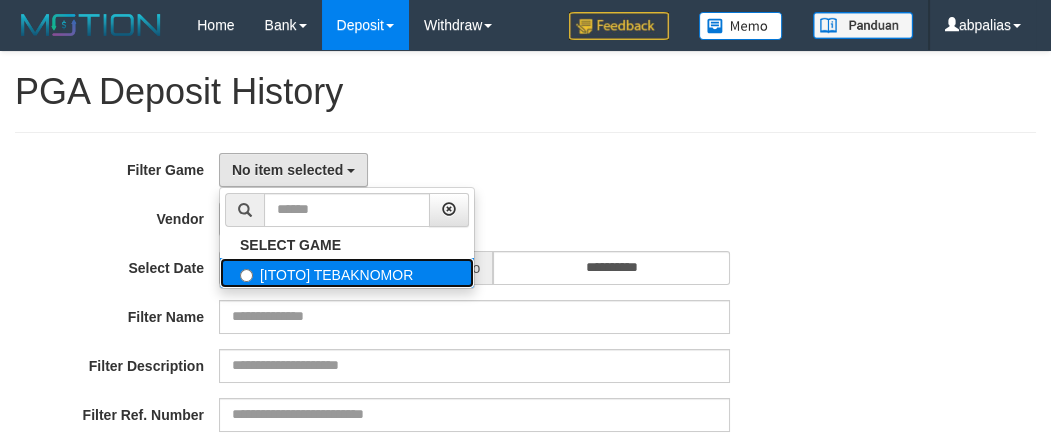 click on "[ITOTO] TEBAKNOMOR" at bounding box center (347, 273) 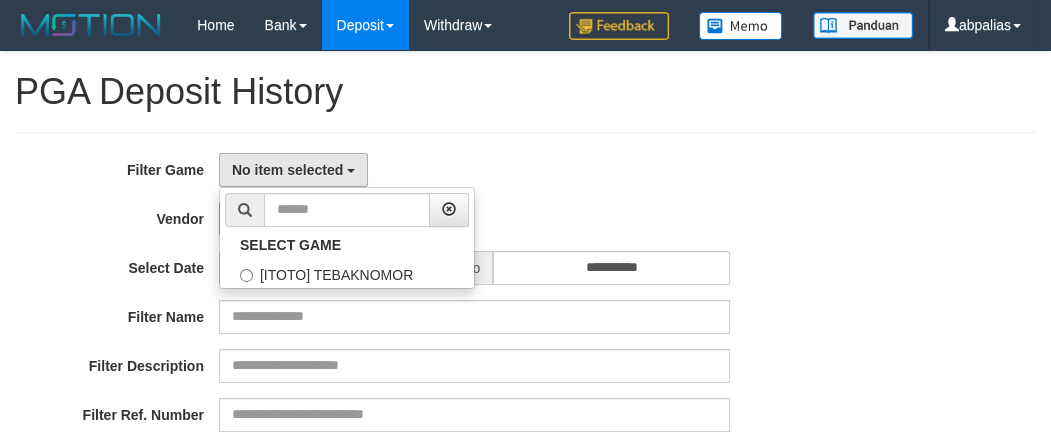 select on "***" 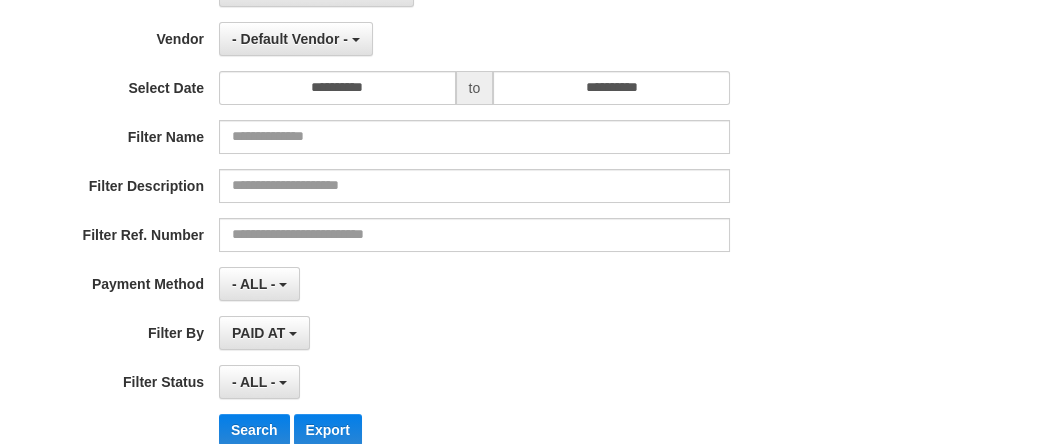 scroll, scrollTop: 181, scrollLeft: 0, axis: vertical 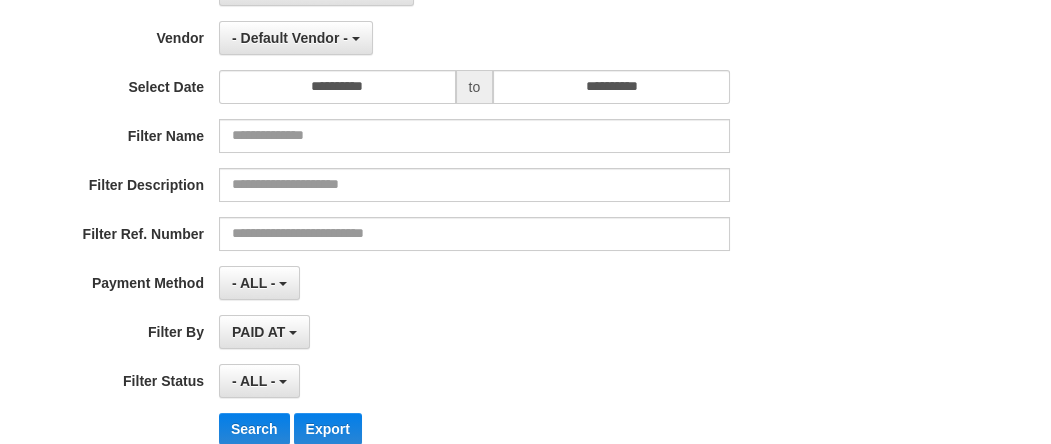 drag, startPoint x: 389, startPoint y: 105, endPoint x: 397, endPoint y: 94, distance: 13.601471 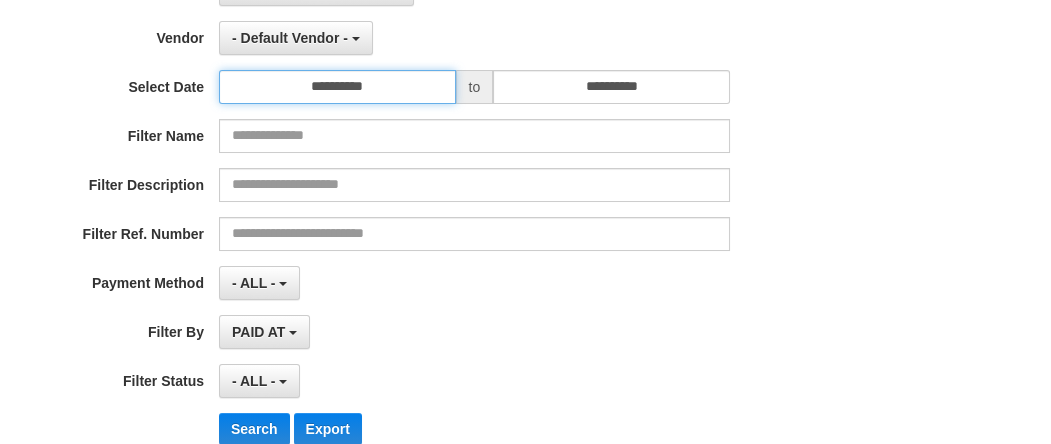 click on "**********" at bounding box center [337, 87] 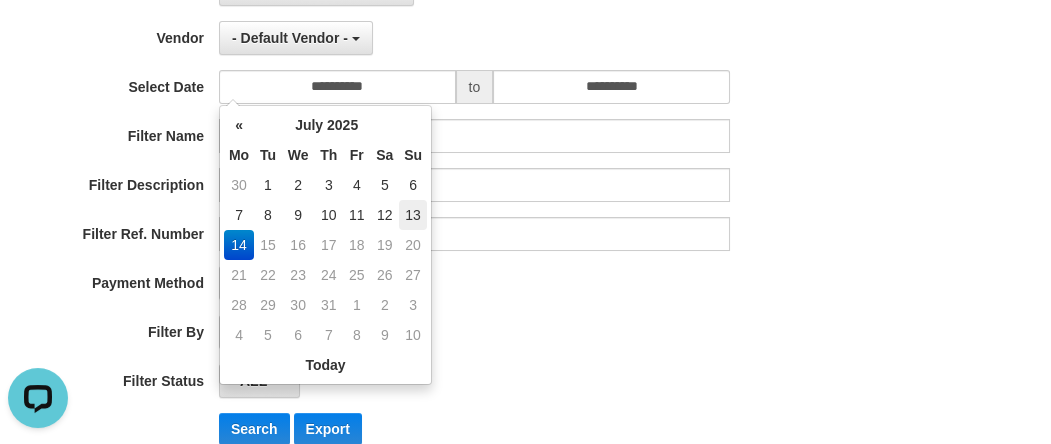 scroll, scrollTop: 0, scrollLeft: 0, axis: both 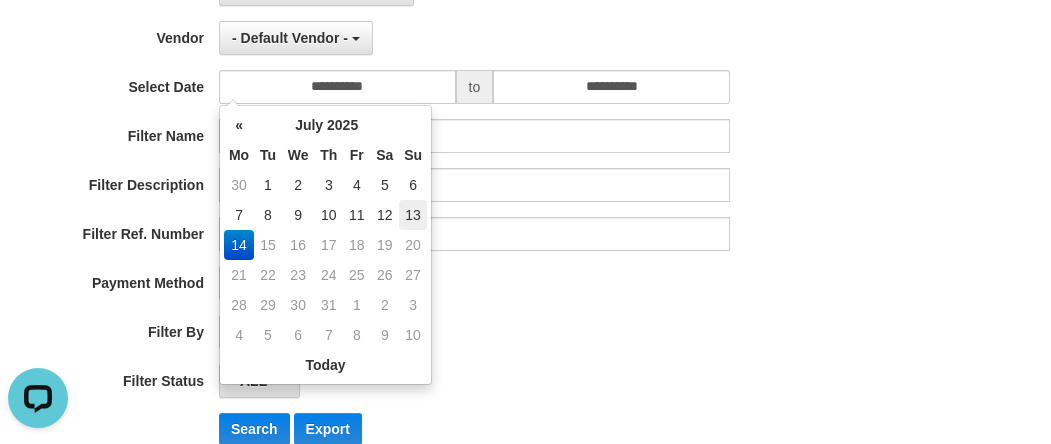 drag, startPoint x: 412, startPoint y: 214, endPoint x: 570, endPoint y: 130, distance: 178.94133 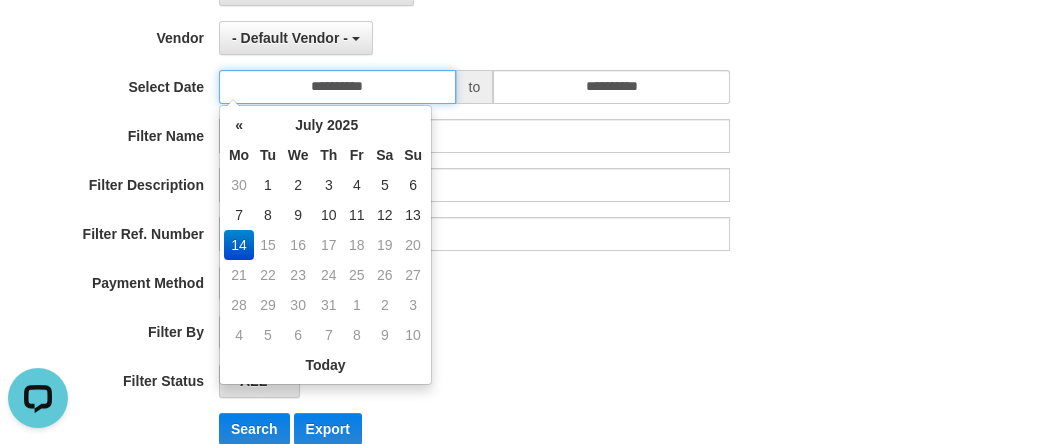 type on "**********" 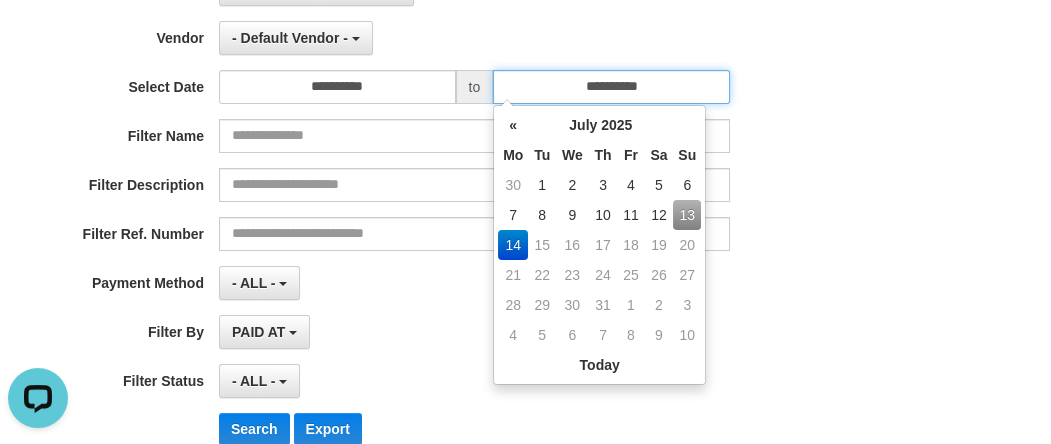drag, startPoint x: 636, startPoint y: 89, endPoint x: 651, endPoint y: 97, distance: 17 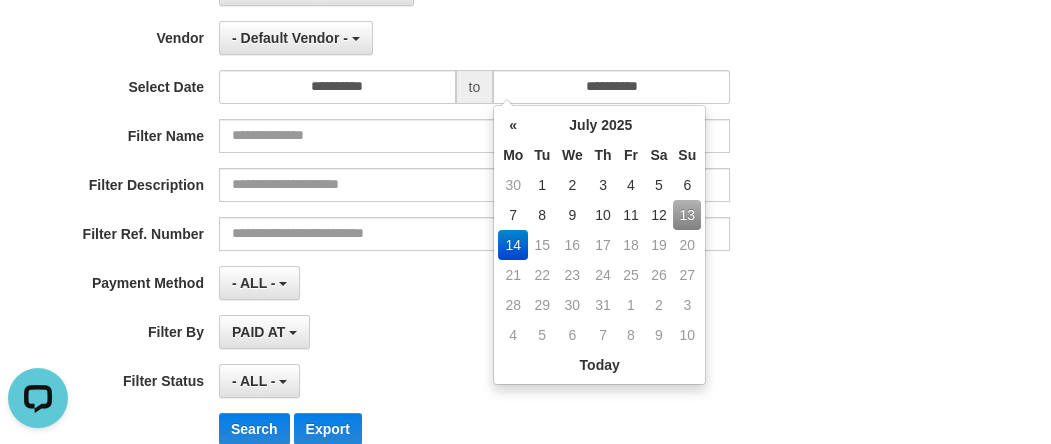 click on "13" at bounding box center (687, 215) 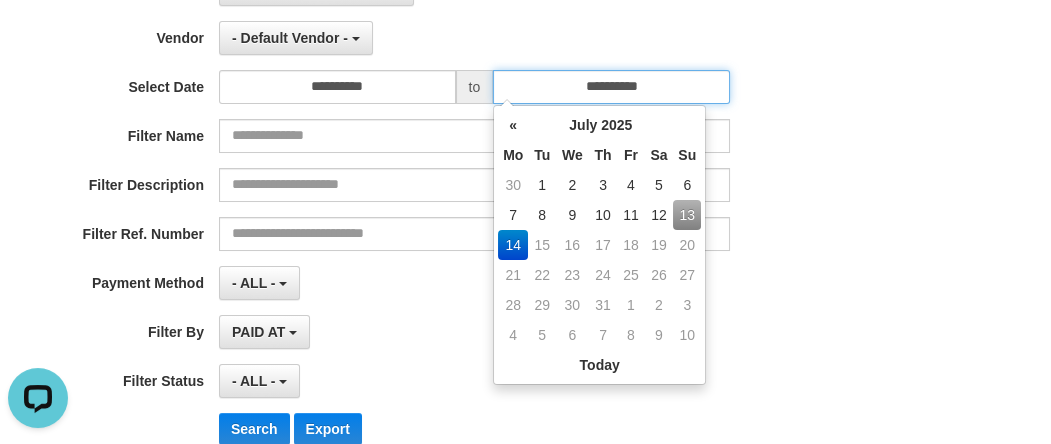 type on "**********" 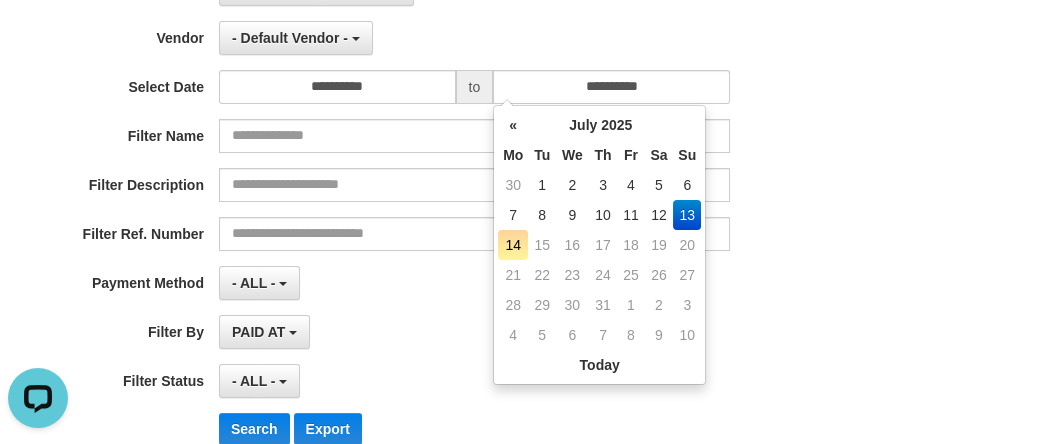 click on "PAID AT
PAID AT
CREATED AT" at bounding box center [474, 332] 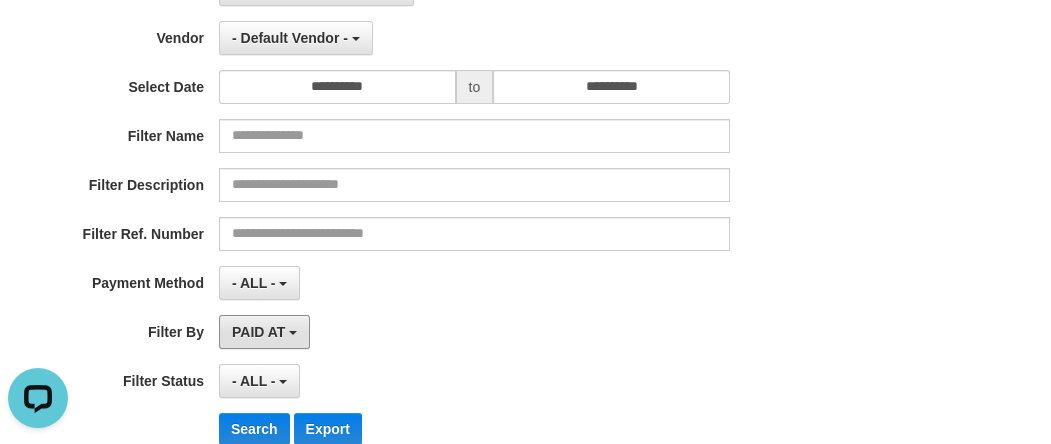 drag, startPoint x: 255, startPoint y: 336, endPoint x: 272, endPoint y: 368, distance: 36.23534 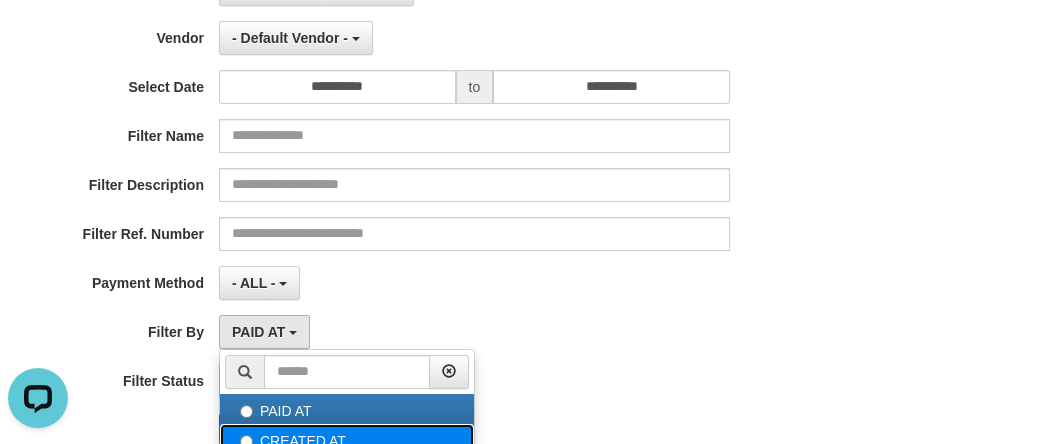 click on "CREATED AT" at bounding box center [347, 439] 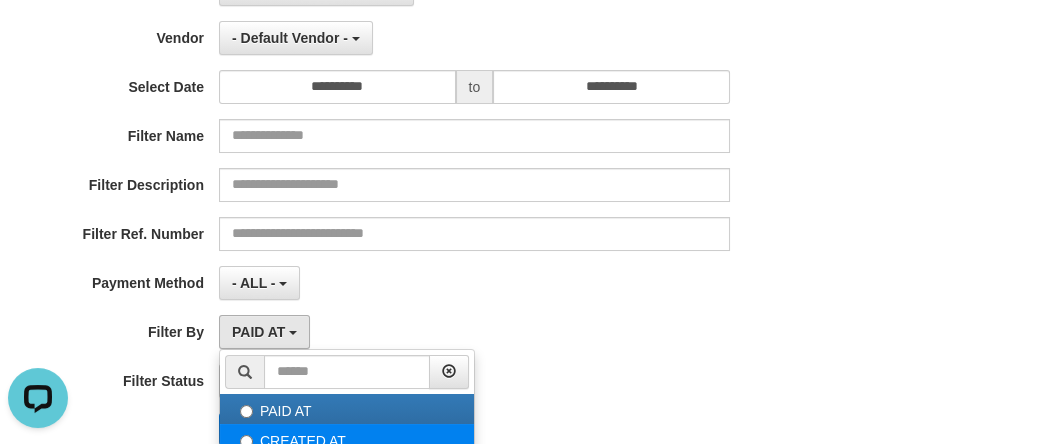 select on "*" 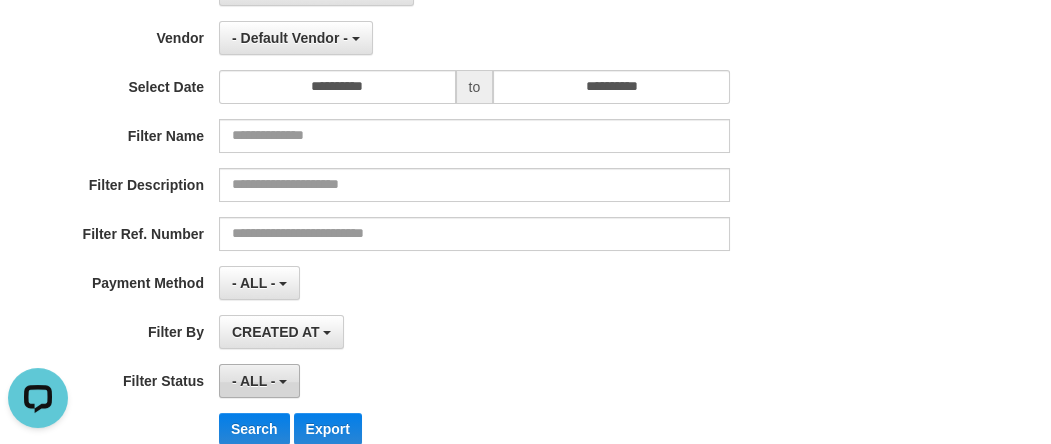 scroll, scrollTop: 183, scrollLeft: 0, axis: vertical 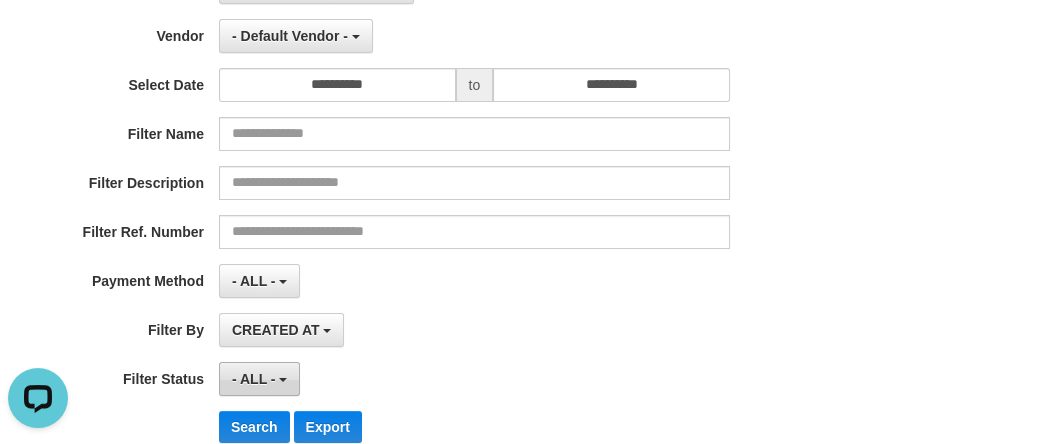 click on "- ALL -" at bounding box center (254, 379) 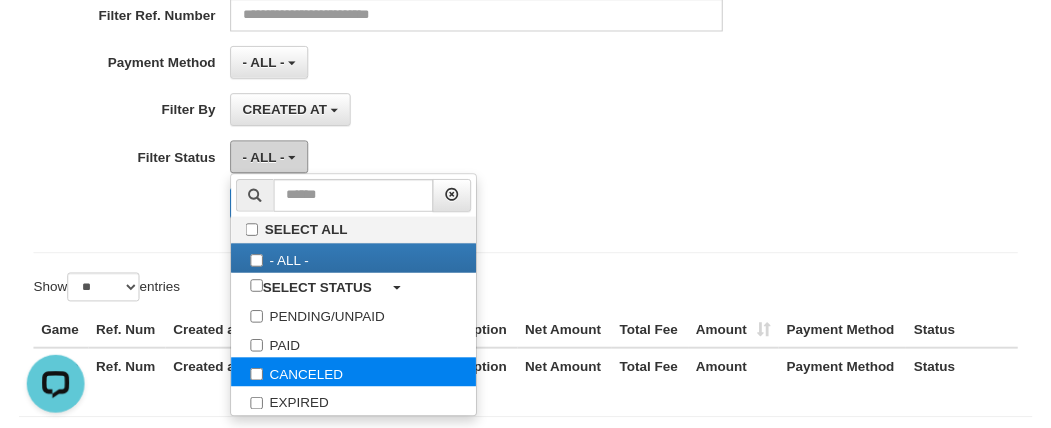 scroll, scrollTop: 456, scrollLeft: 0, axis: vertical 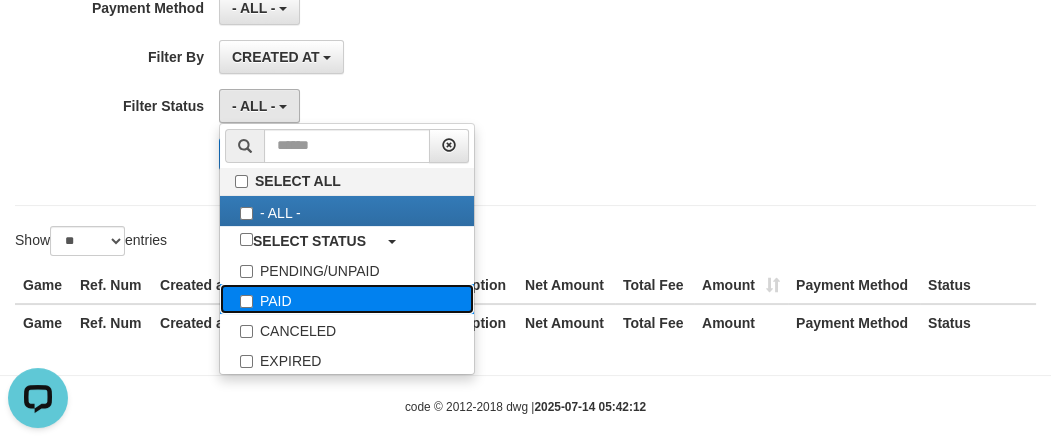 click on "PAID" at bounding box center [347, 299] 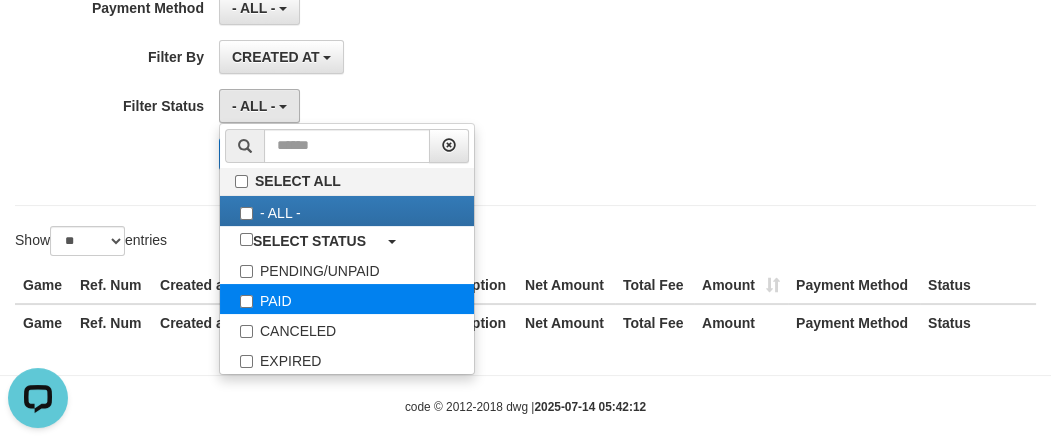 select on "*" 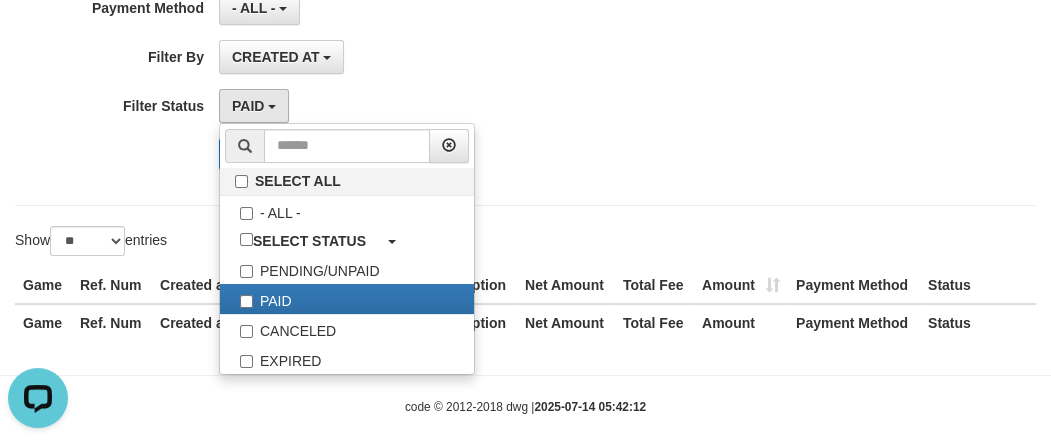 drag, startPoint x: 82, startPoint y: 141, endPoint x: 170, endPoint y: 134, distance: 88.27797 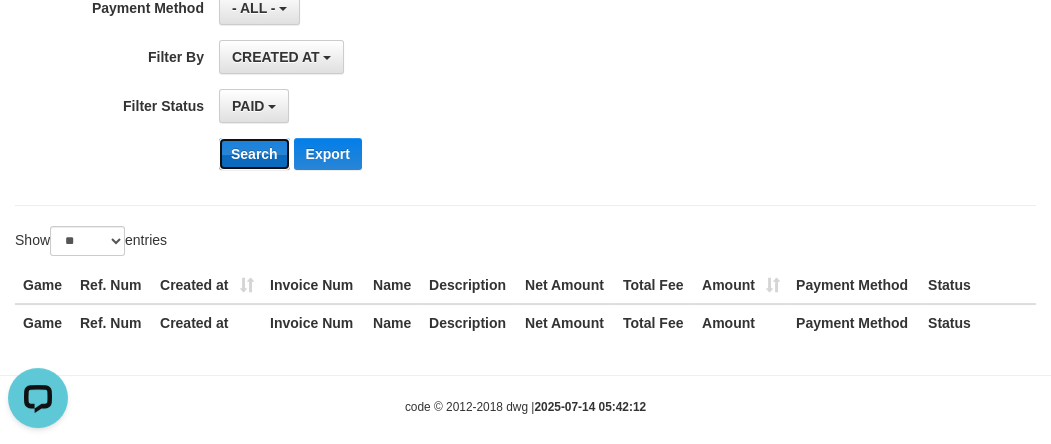 click on "Search" at bounding box center [254, 154] 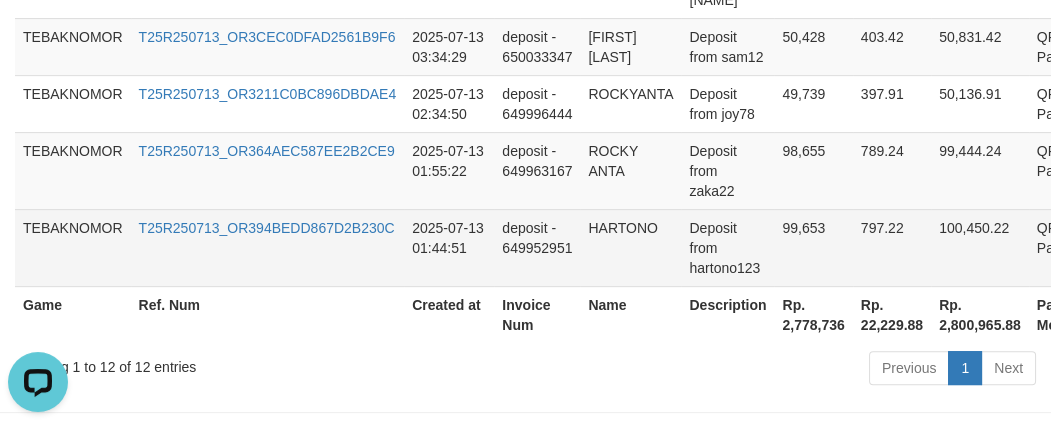 scroll, scrollTop: 1430, scrollLeft: 0, axis: vertical 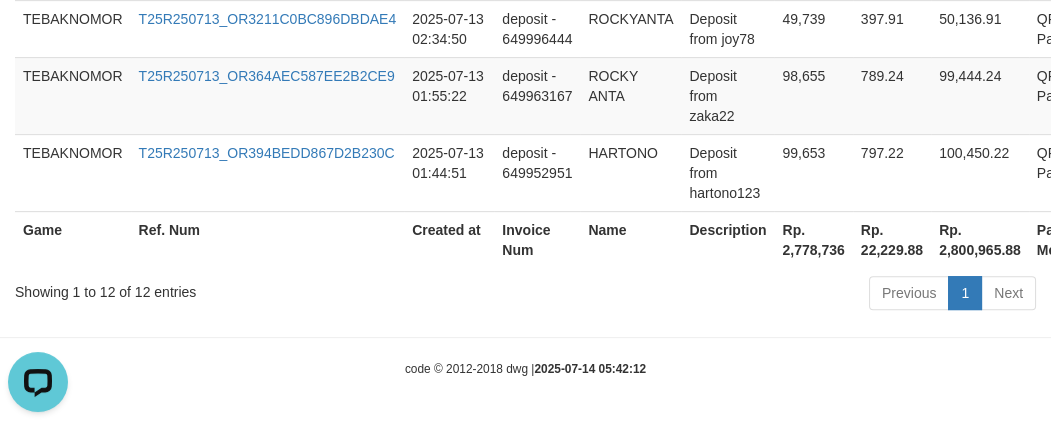 click on "Rp. 2,778,736" at bounding box center (813, 239) 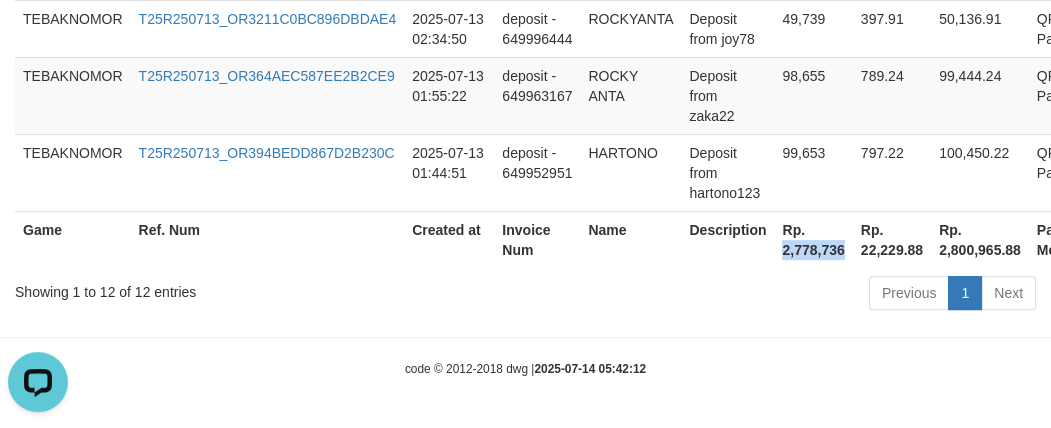 click on "Rp. 2,778,736" at bounding box center (813, 239) 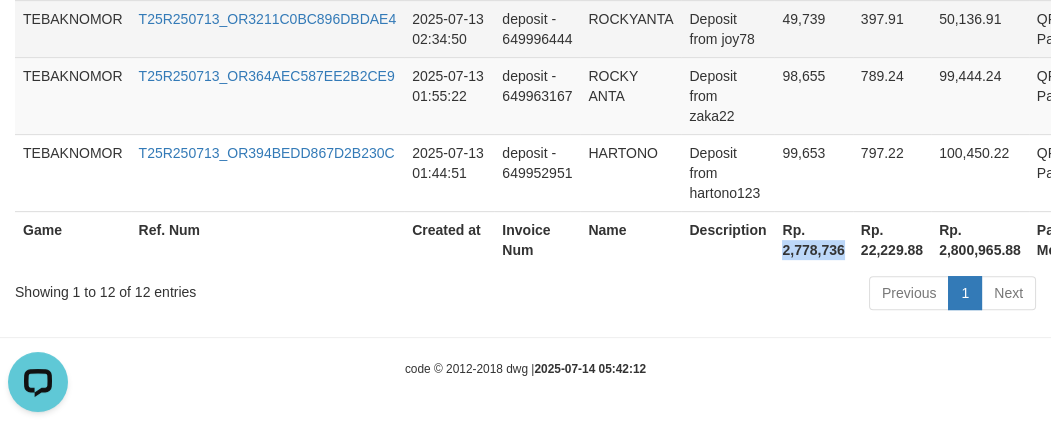 copy on "2,778,736" 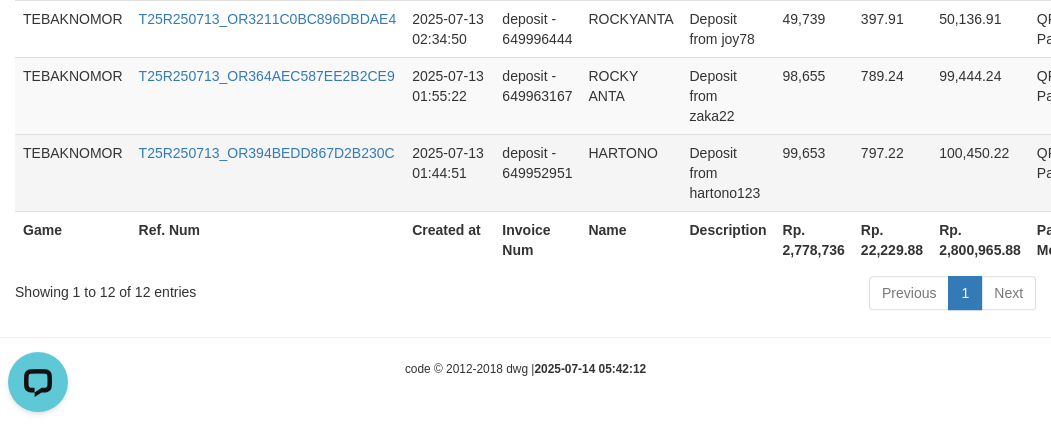 drag, startPoint x: 1009, startPoint y: 127, endPoint x: 908, endPoint y: 156, distance: 105.080925 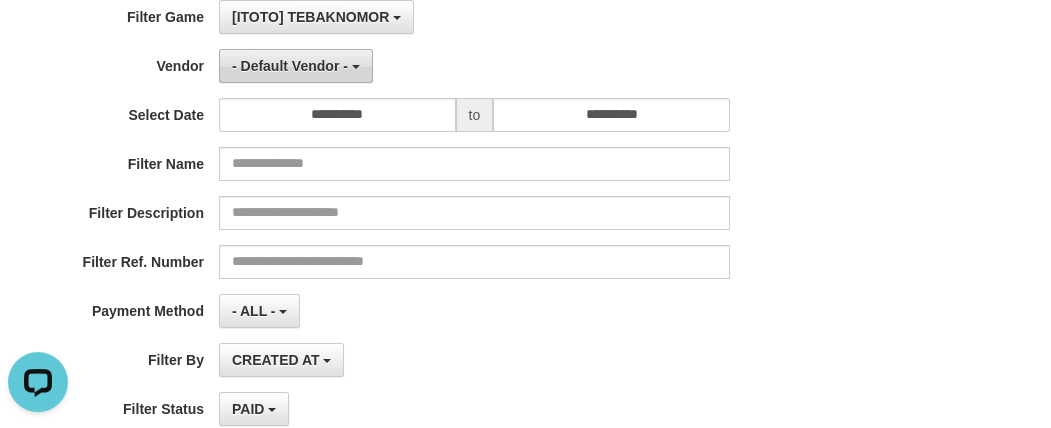 scroll, scrollTop: 66, scrollLeft: 0, axis: vertical 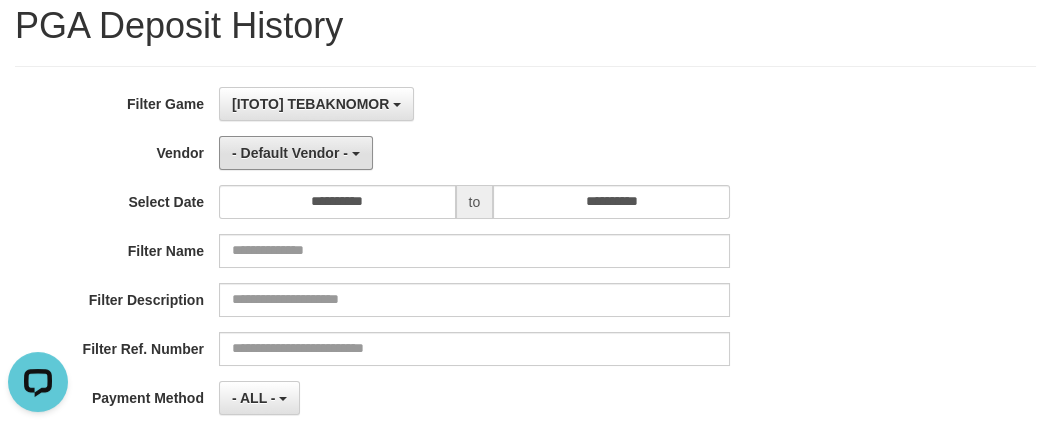 drag, startPoint x: 280, startPoint y: 154, endPoint x: 317, endPoint y: 249, distance: 101.950966 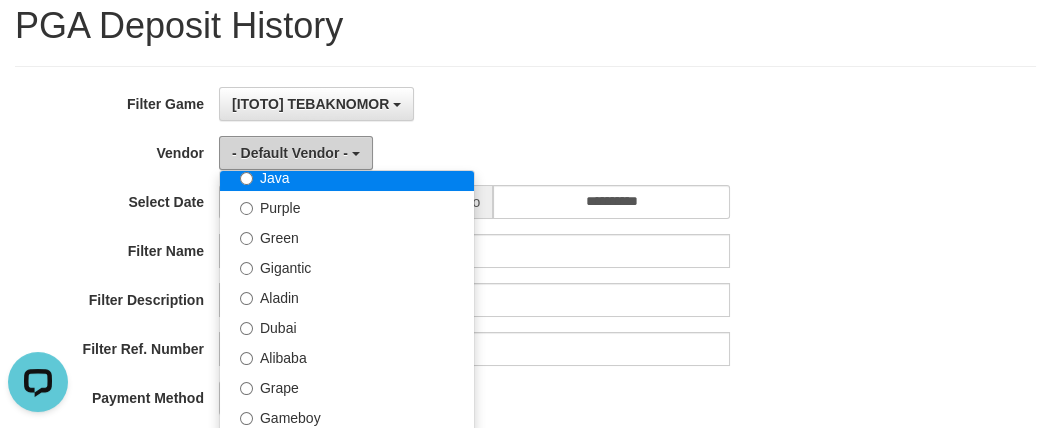 scroll, scrollTop: 272, scrollLeft: 0, axis: vertical 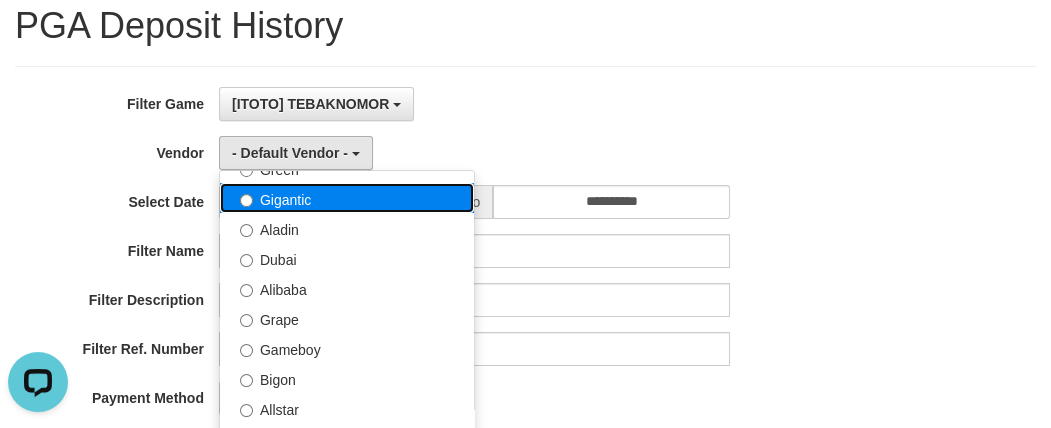 click on "Gigantic" at bounding box center [347, 198] 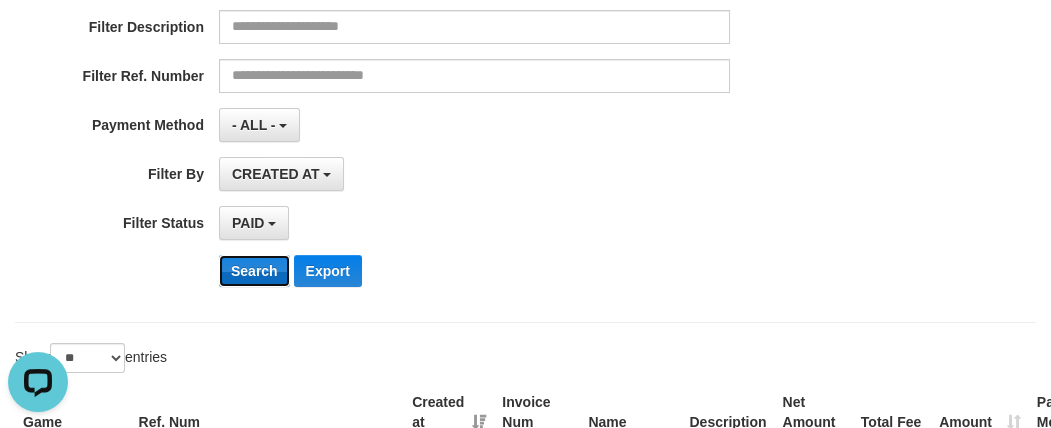 click on "Search" at bounding box center (254, 271) 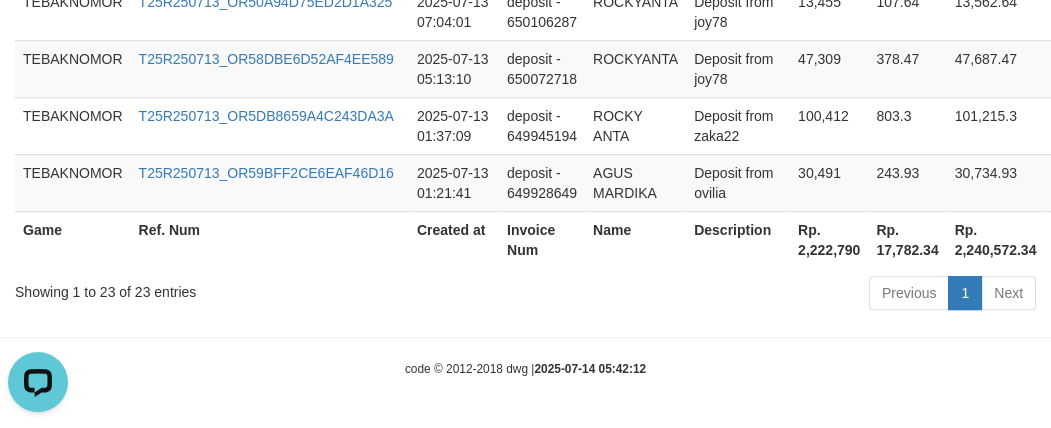 scroll, scrollTop: 1956, scrollLeft: 0, axis: vertical 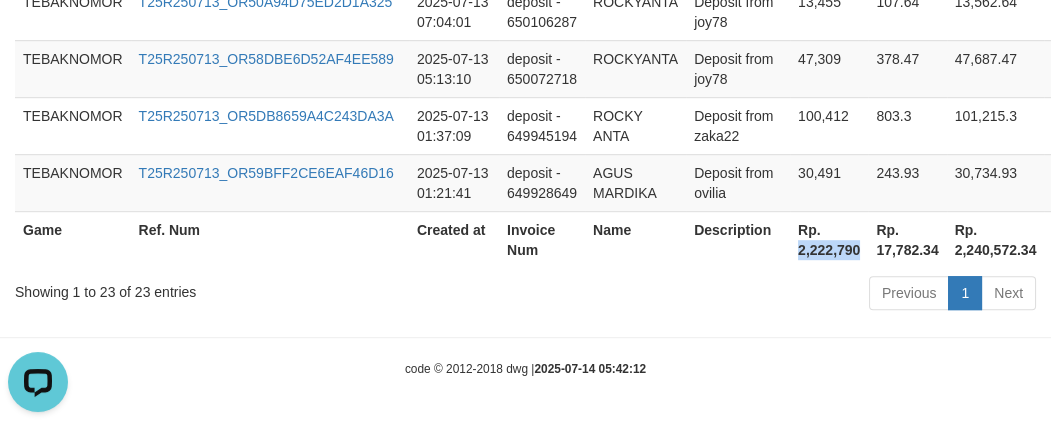 click on "Rp. 2,222,790" at bounding box center [829, 239] 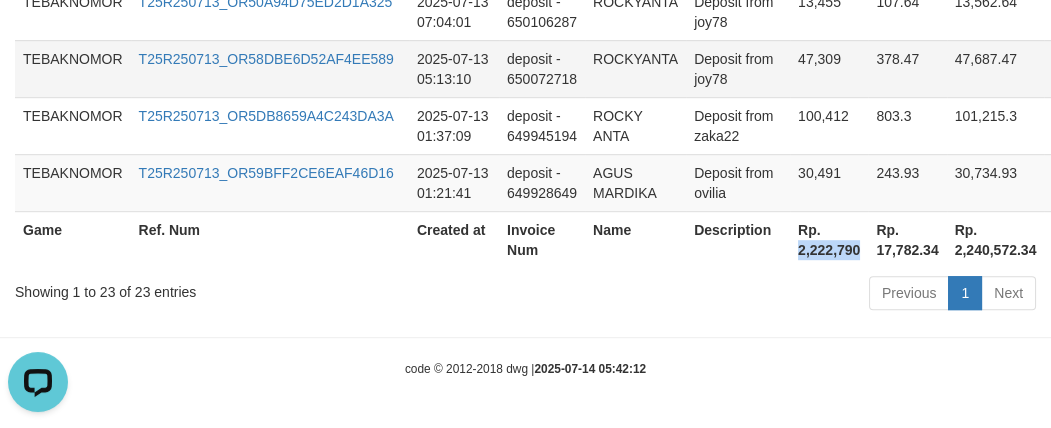 copy on "2,222,790" 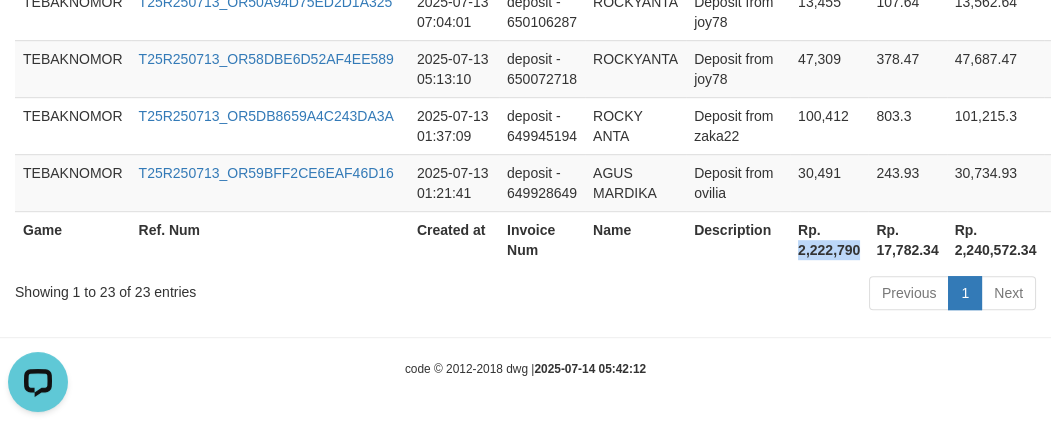 click on "Invoice Num" at bounding box center (542, 239) 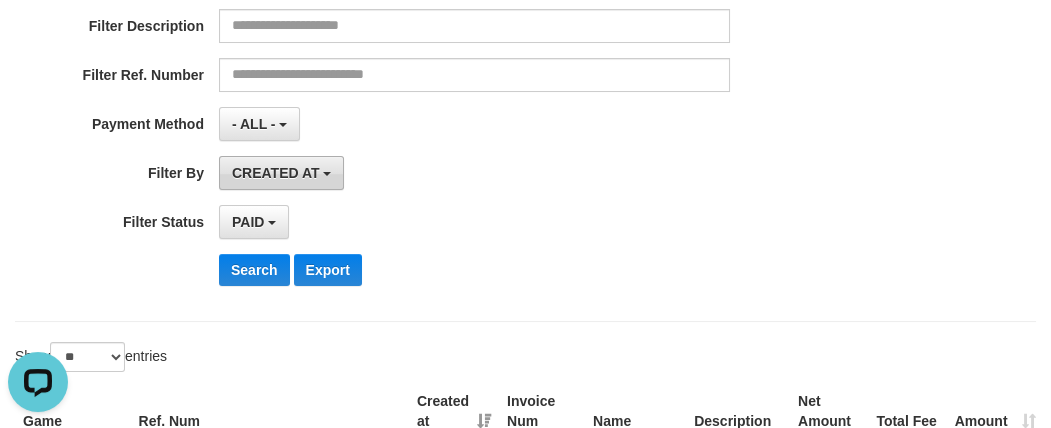 scroll, scrollTop: 47, scrollLeft: 0, axis: vertical 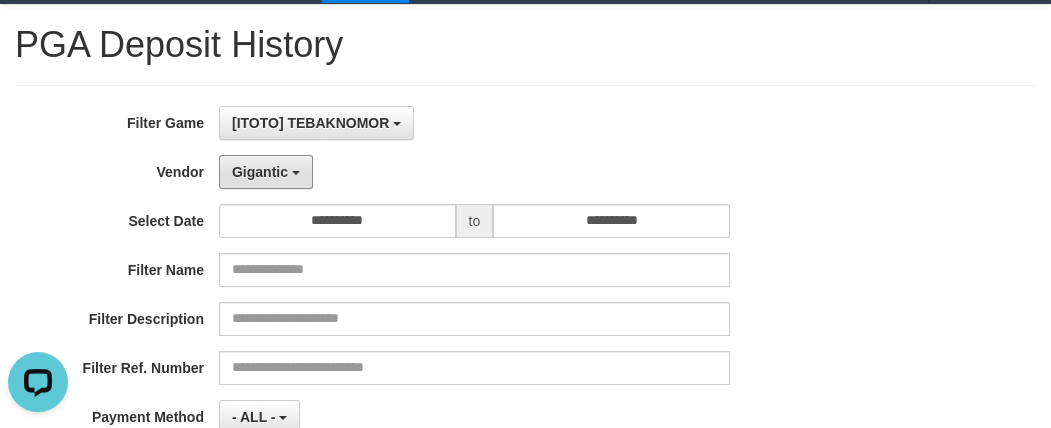 drag, startPoint x: 264, startPoint y: 172, endPoint x: 290, endPoint y: 271, distance: 102.357216 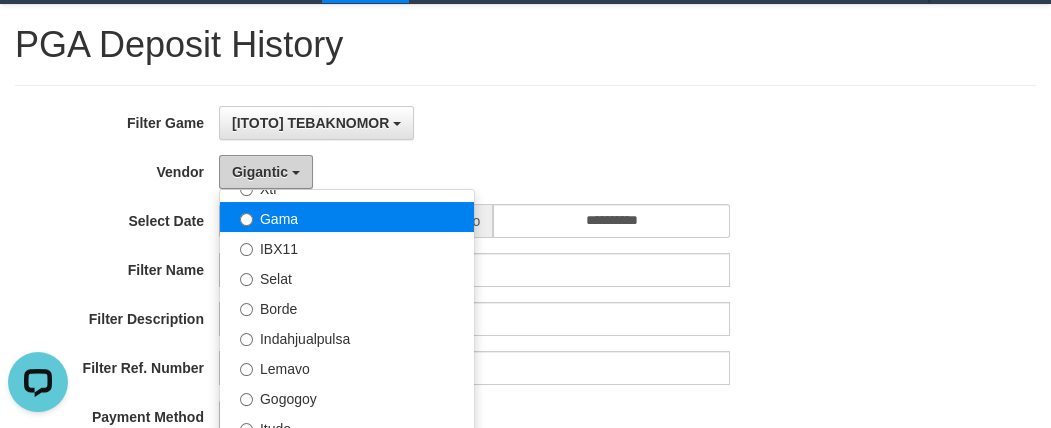 scroll, scrollTop: 545, scrollLeft: 0, axis: vertical 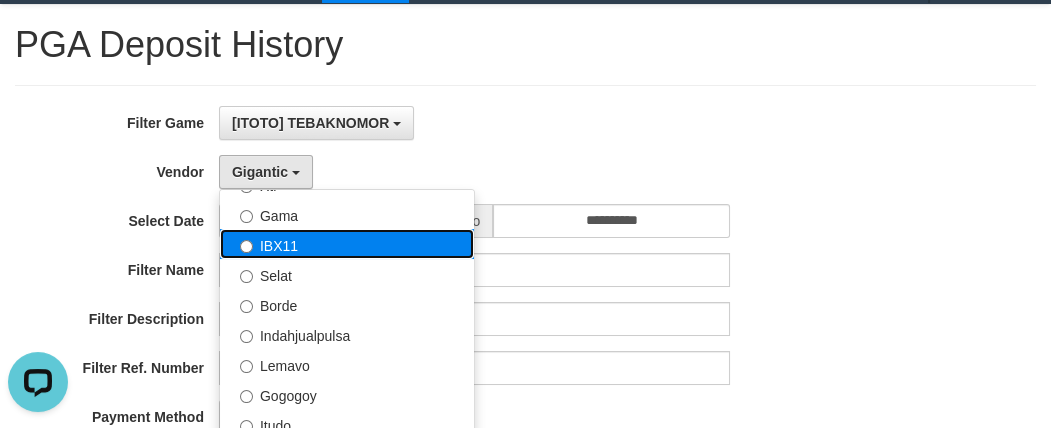 click on "IBX11" at bounding box center (347, 244) 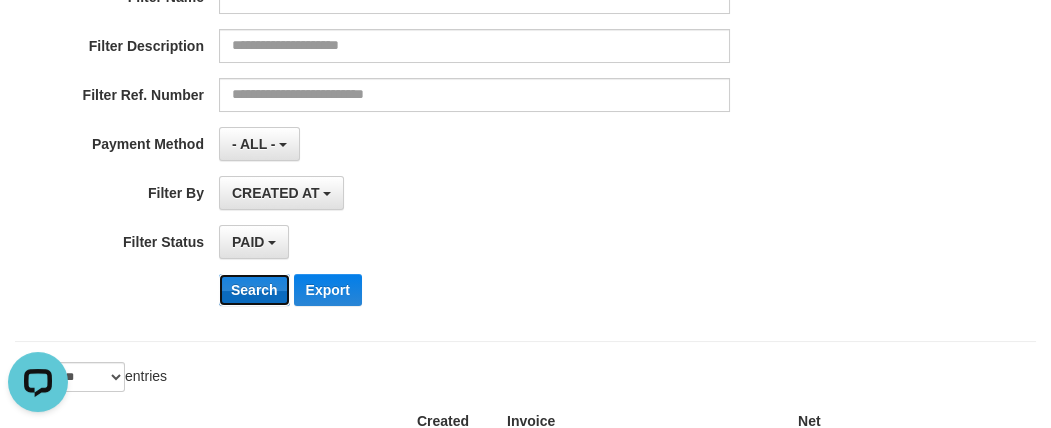 click on "Search" at bounding box center (254, 290) 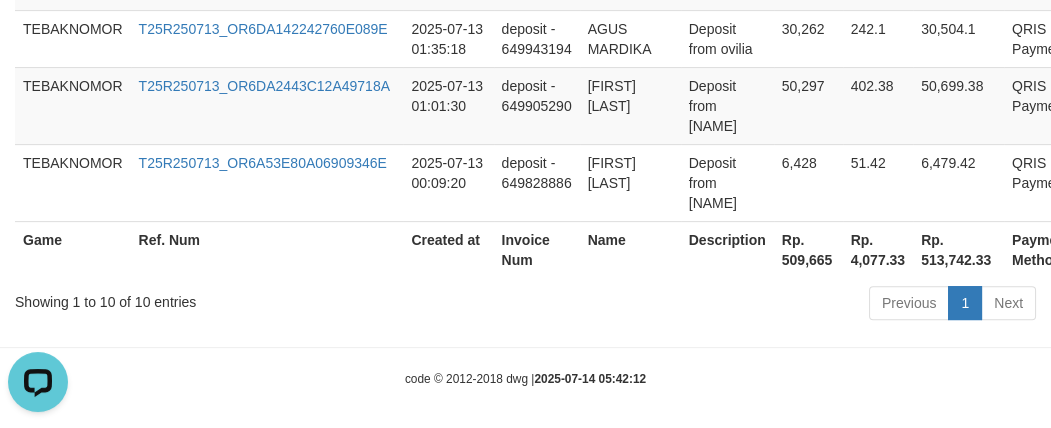 scroll, scrollTop: 1256, scrollLeft: 0, axis: vertical 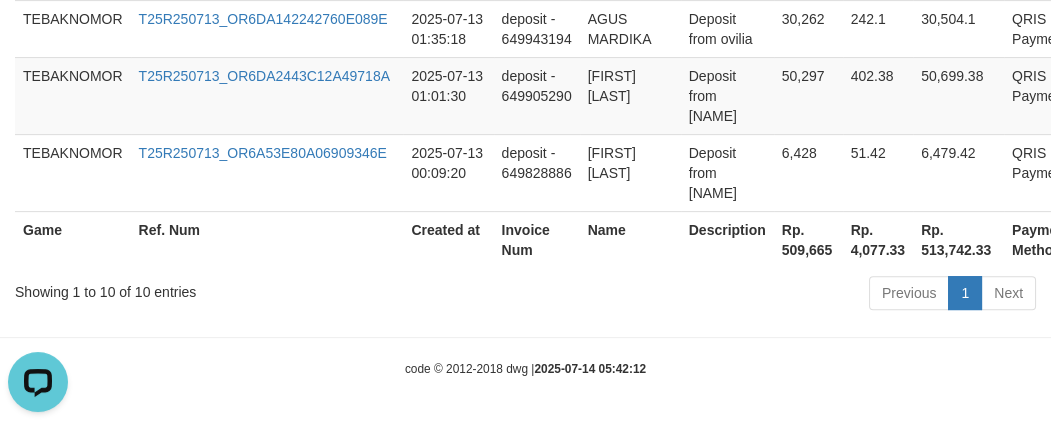 click on "Rp. 509,665" at bounding box center (808, 239) 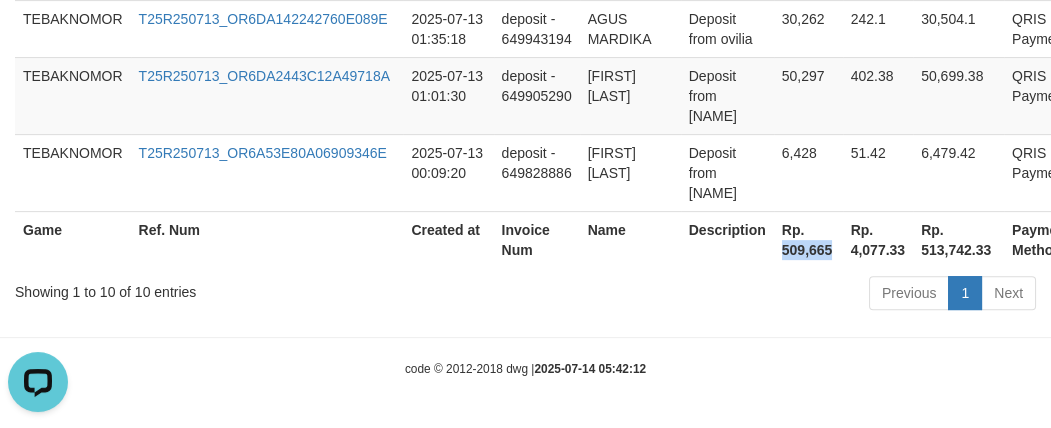 click on "Rp. 509,665" at bounding box center [808, 239] 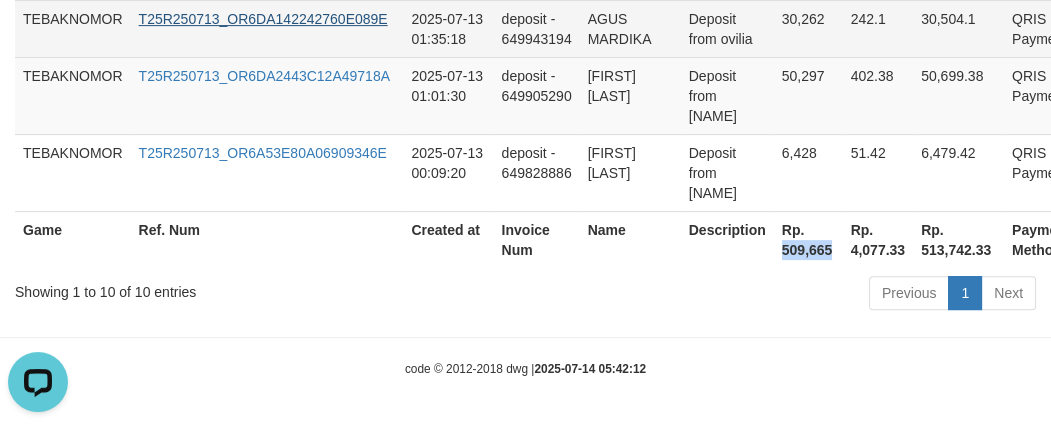 copy on "509,665" 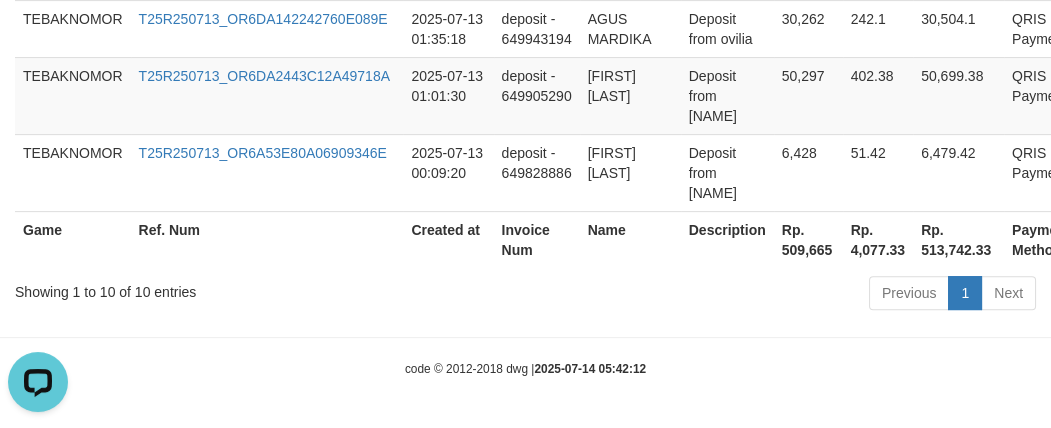 drag, startPoint x: 594, startPoint y: 295, endPoint x: 584, endPoint y: 287, distance: 12.806249 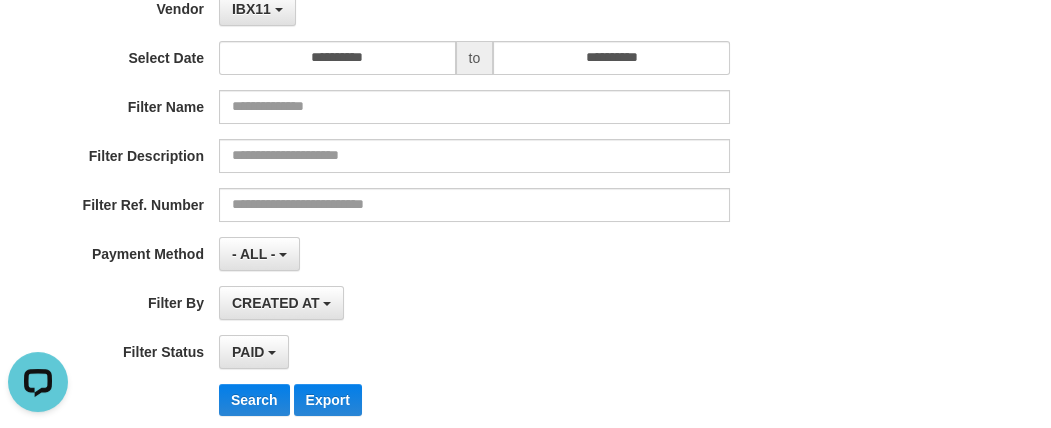 scroll, scrollTop: 0, scrollLeft: 0, axis: both 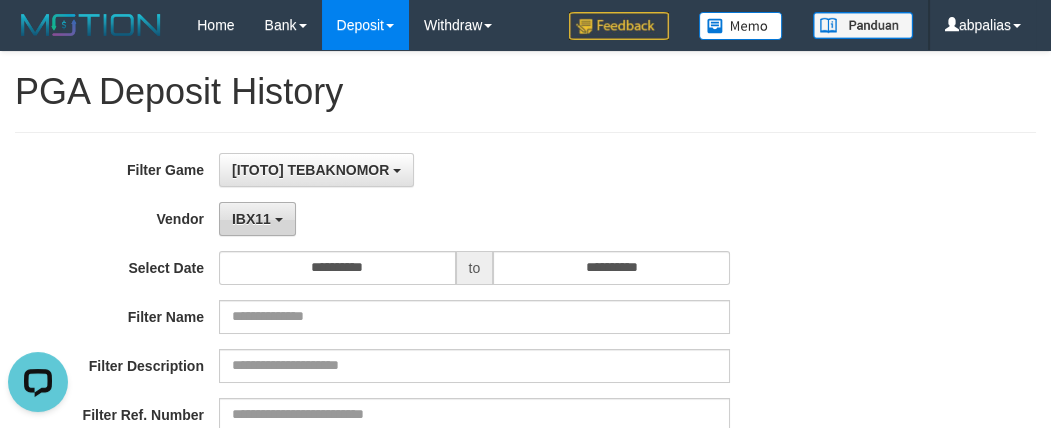 click on "IBX11" at bounding box center [251, 219] 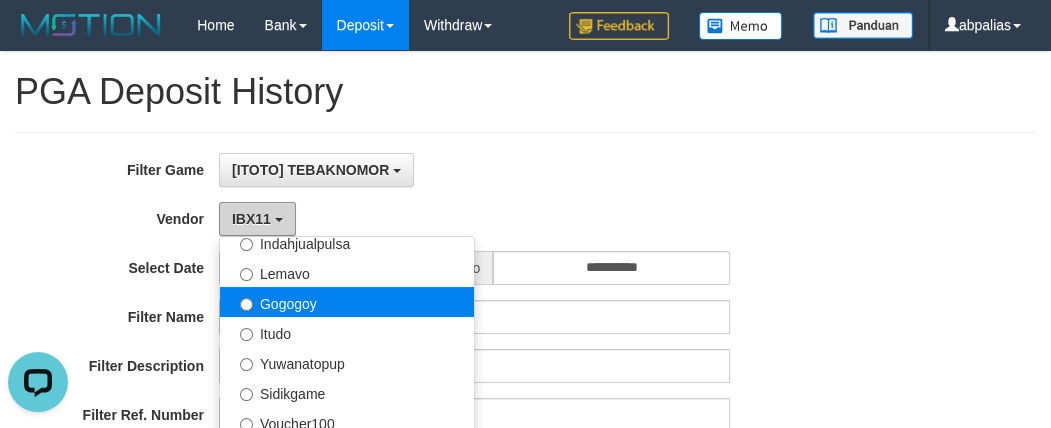 scroll, scrollTop: 685, scrollLeft: 0, axis: vertical 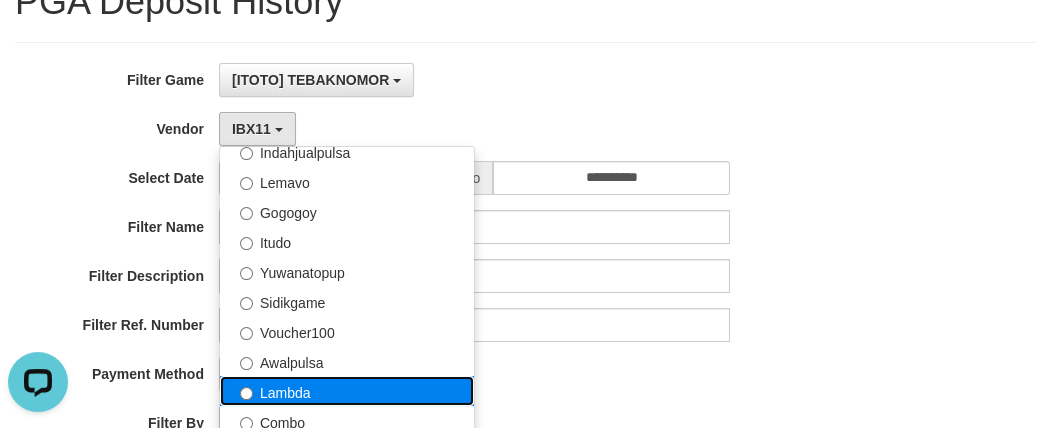 click on "Lambda" at bounding box center [347, 391] 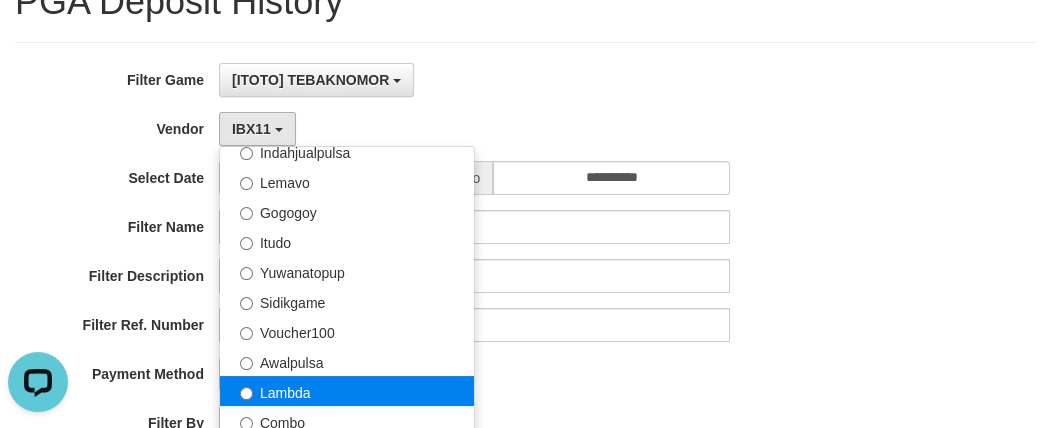 select on "**********" 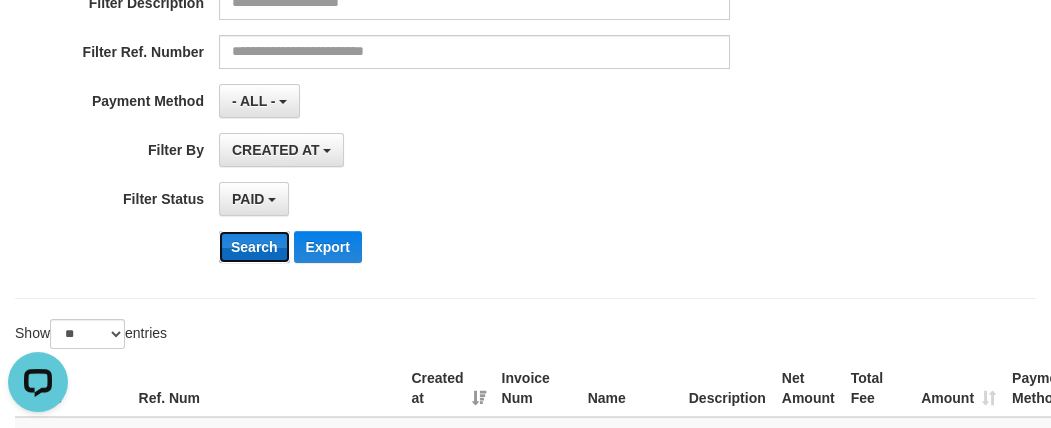 click on "Search" at bounding box center [254, 247] 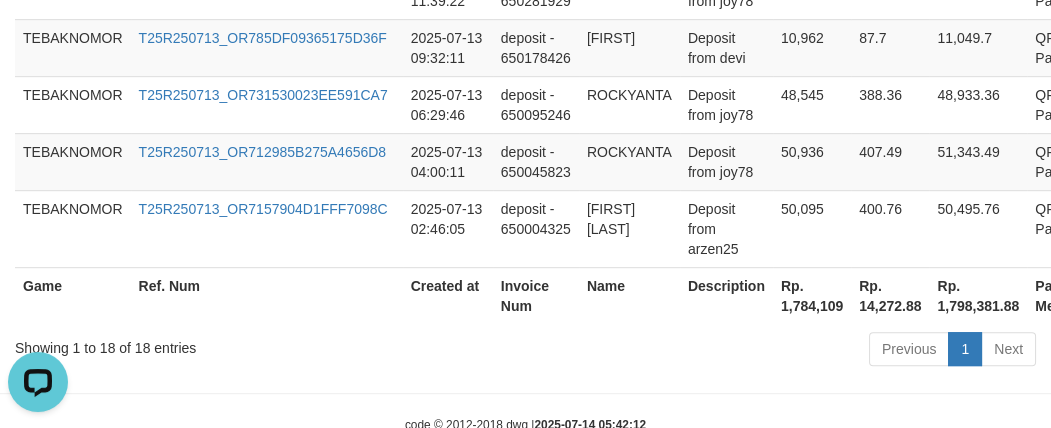 scroll, scrollTop: 1791, scrollLeft: 0, axis: vertical 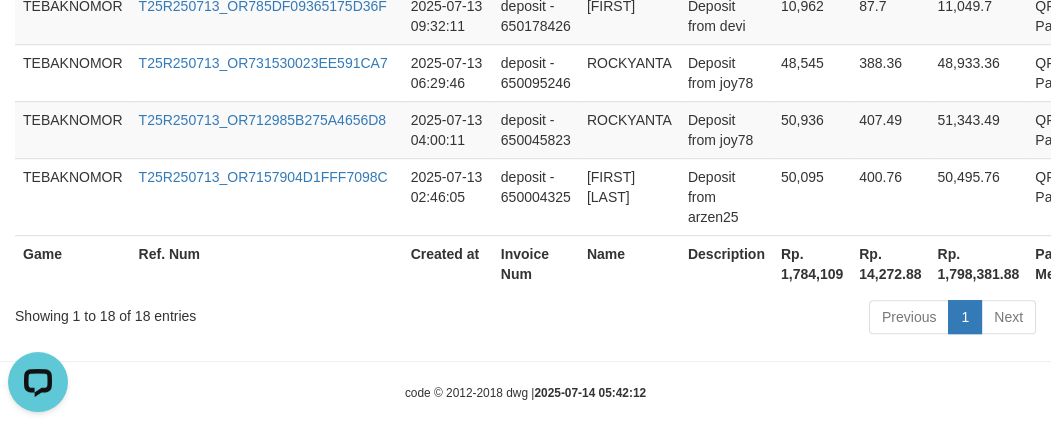 click on "Rp. 1,784,109" at bounding box center (812, 263) 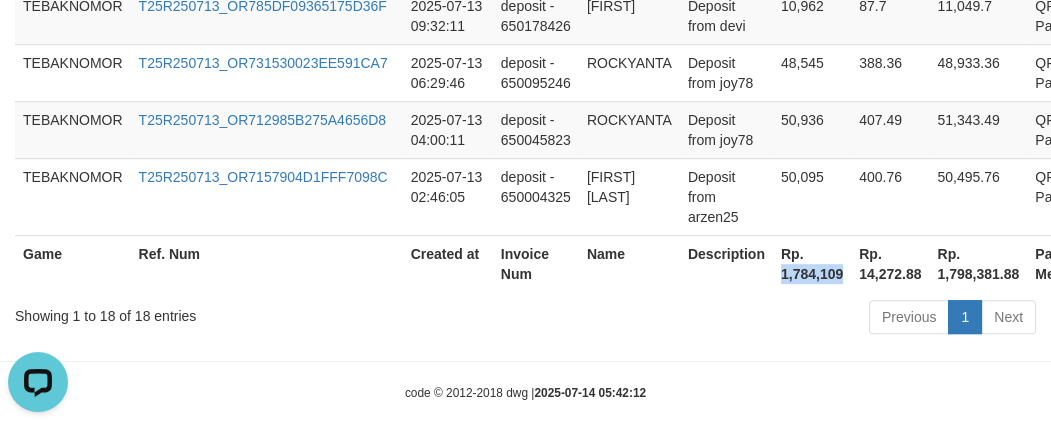 click on "Rp. 1,784,109" at bounding box center [812, 263] 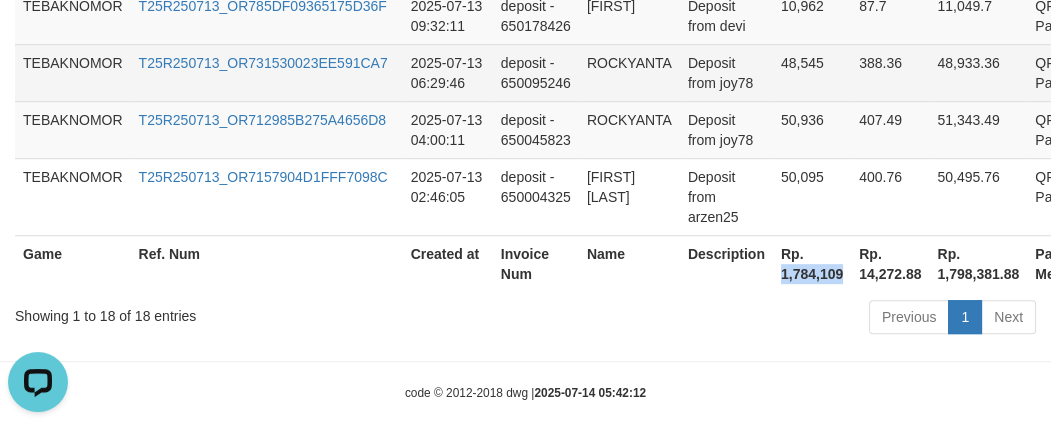 copy on "1,784,109" 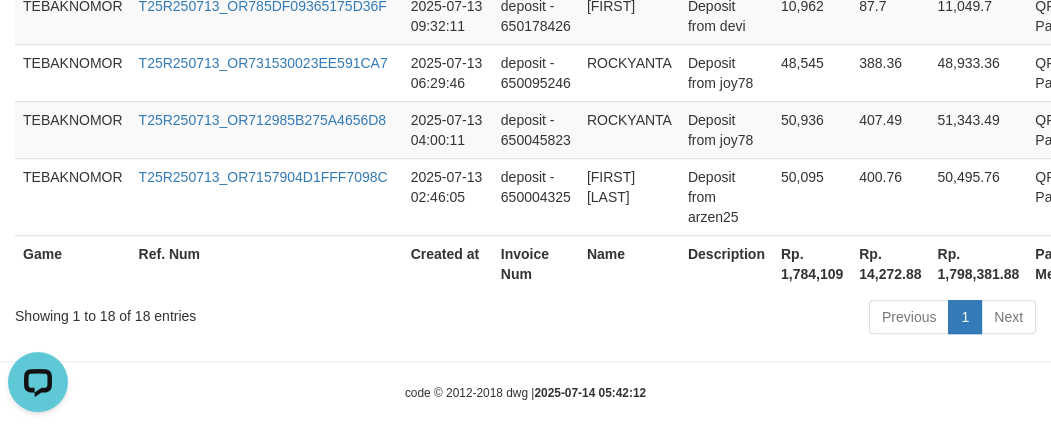 click on "Rp. 1,798,381.88" at bounding box center (978, 263) 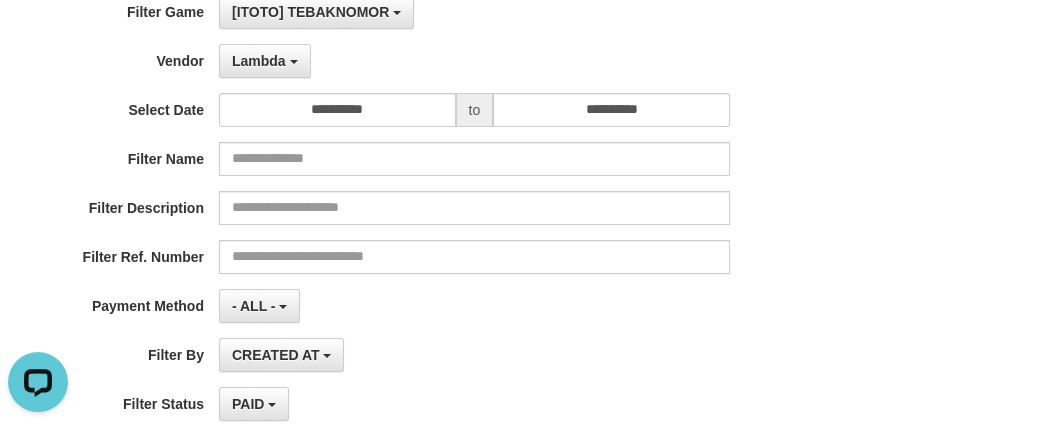 scroll, scrollTop: 0, scrollLeft: 0, axis: both 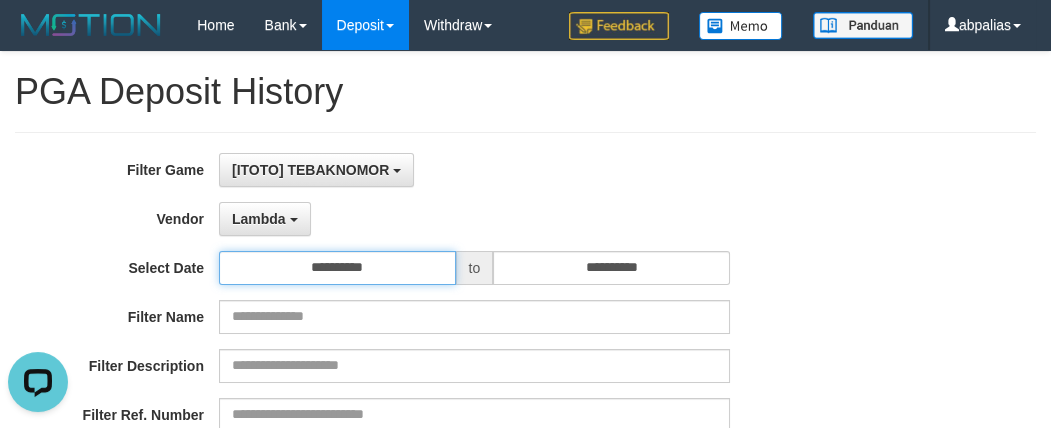 click on "**********" at bounding box center (337, 268) 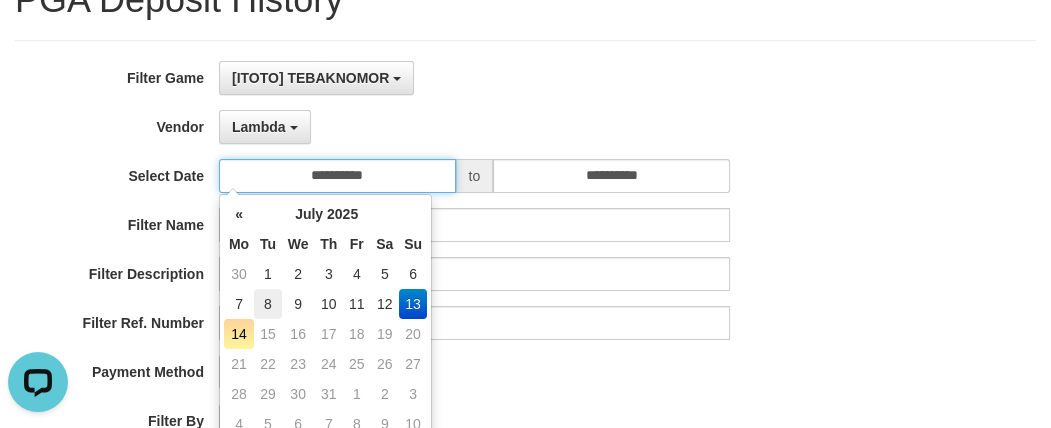 scroll, scrollTop: 181, scrollLeft: 0, axis: vertical 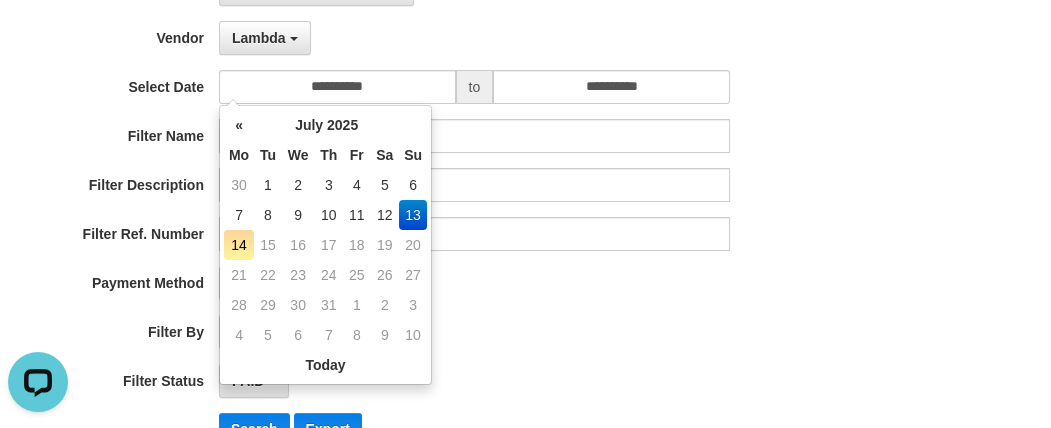 click on "14" at bounding box center [239, 245] 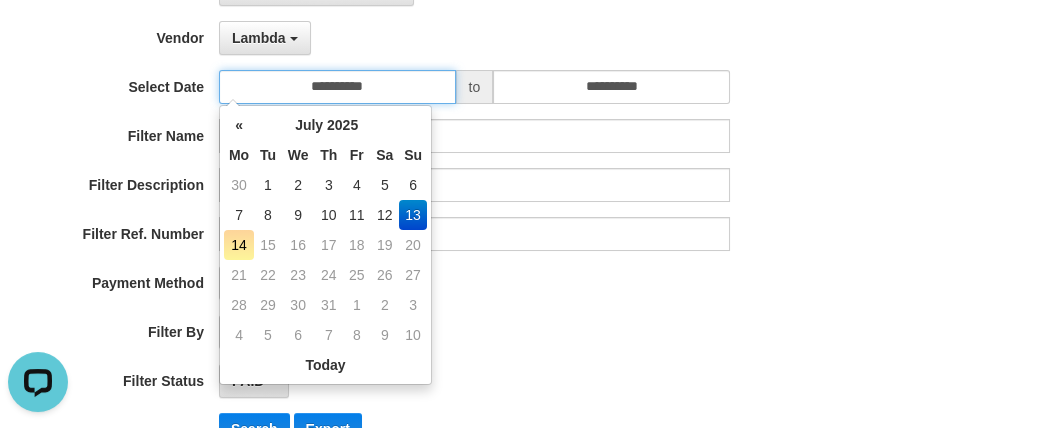 type on "**********" 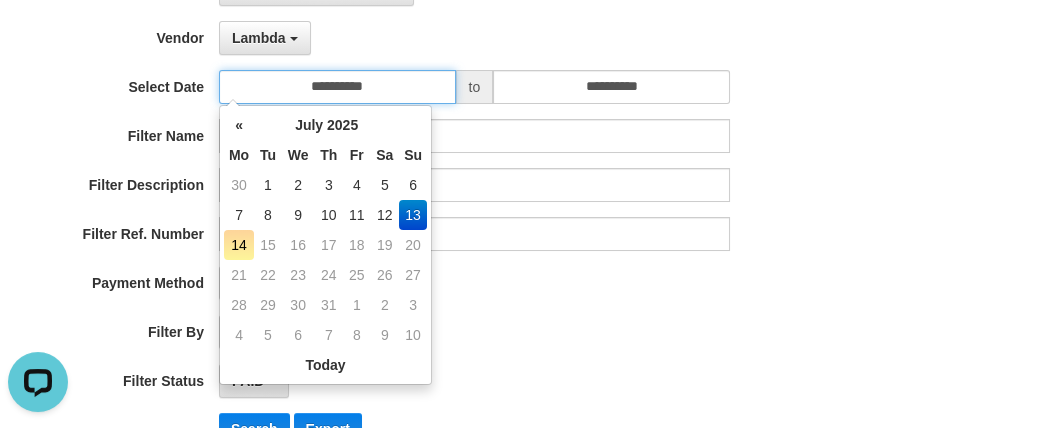 type on "**********" 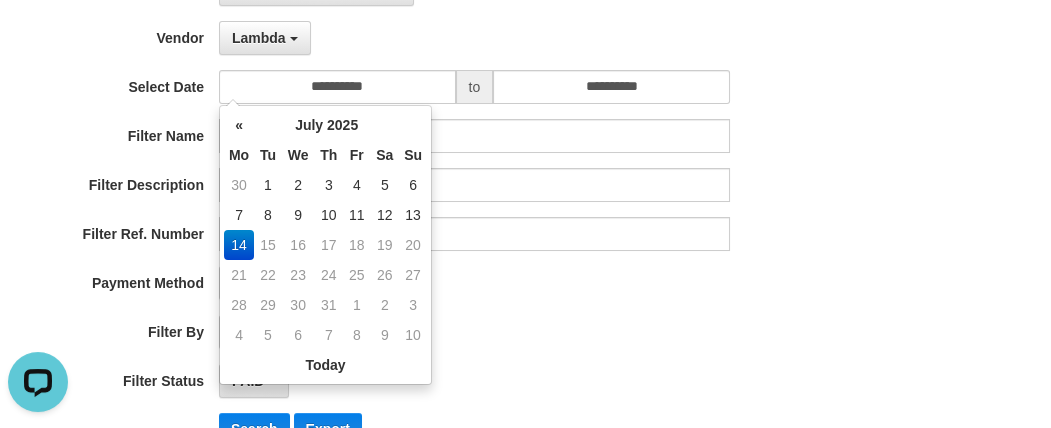 click on "26" at bounding box center (384, 275) 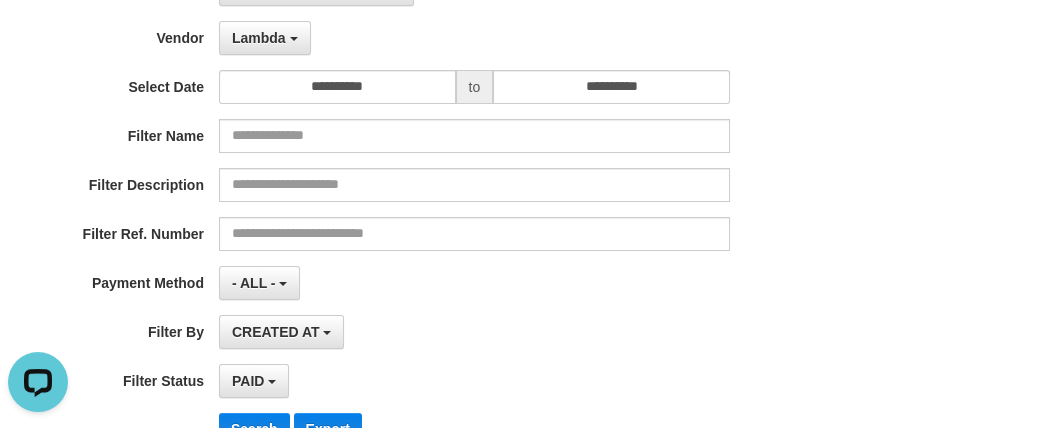 click on "**********" at bounding box center [438, 216] 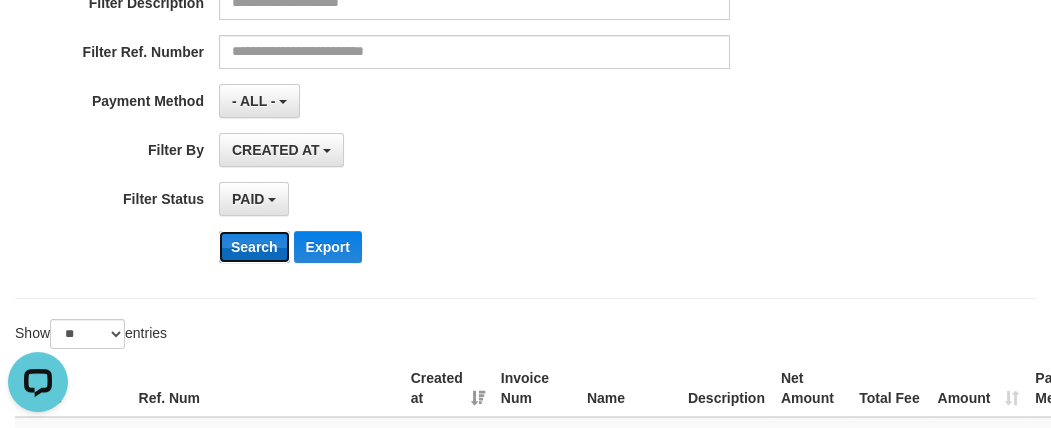 click on "Search" at bounding box center (254, 247) 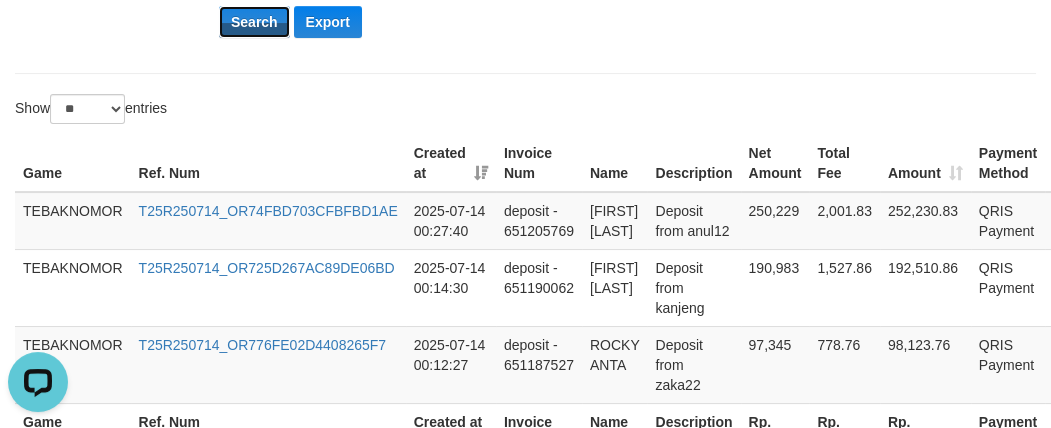 scroll, scrollTop: 778, scrollLeft: 0, axis: vertical 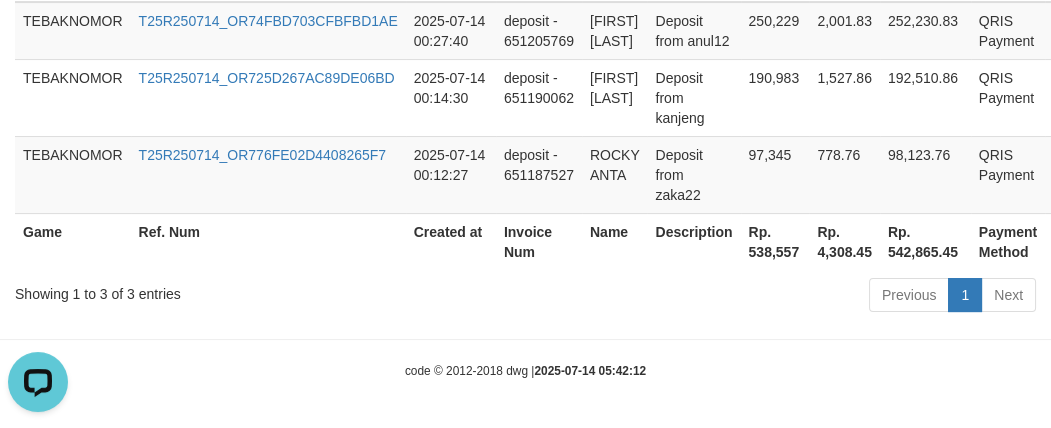 click on "Rp. 538,557" at bounding box center [775, 241] 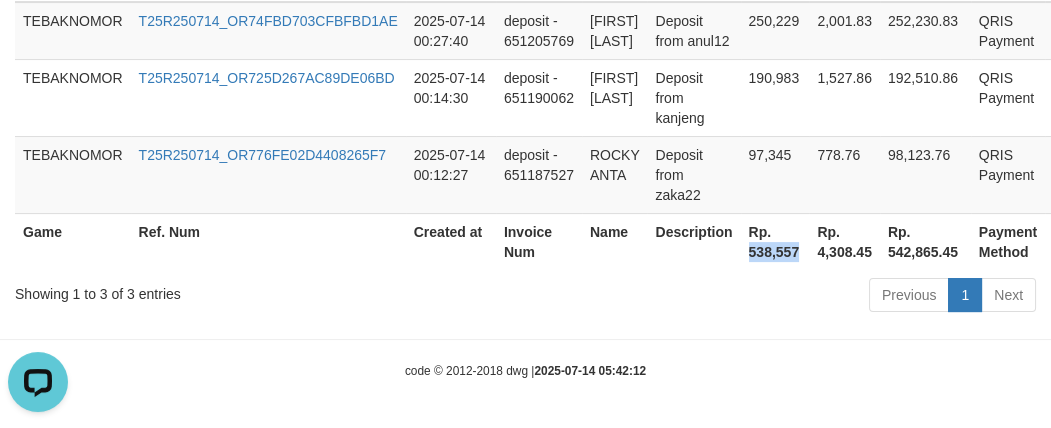 click on "Rp. 538,557" at bounding box center (775, 241) 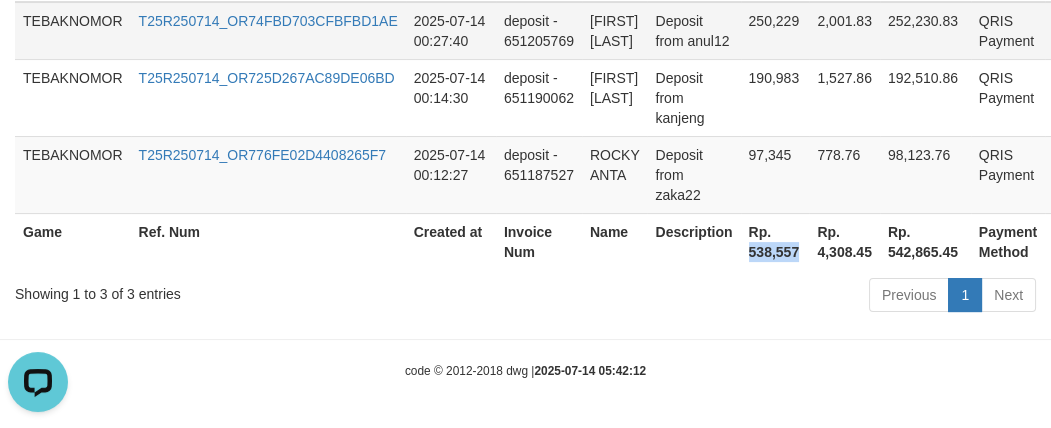 copy on "538,557" 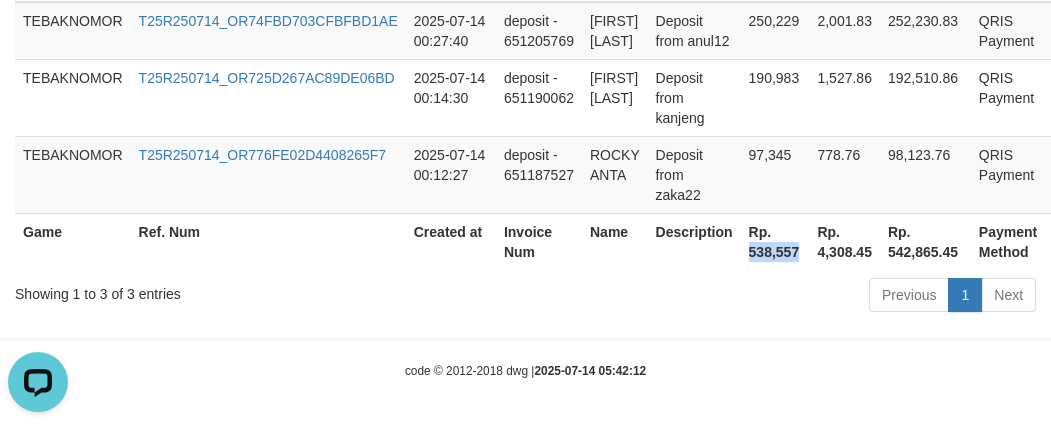 click on "Previous 1 Next" at bounding box center (744, 297) 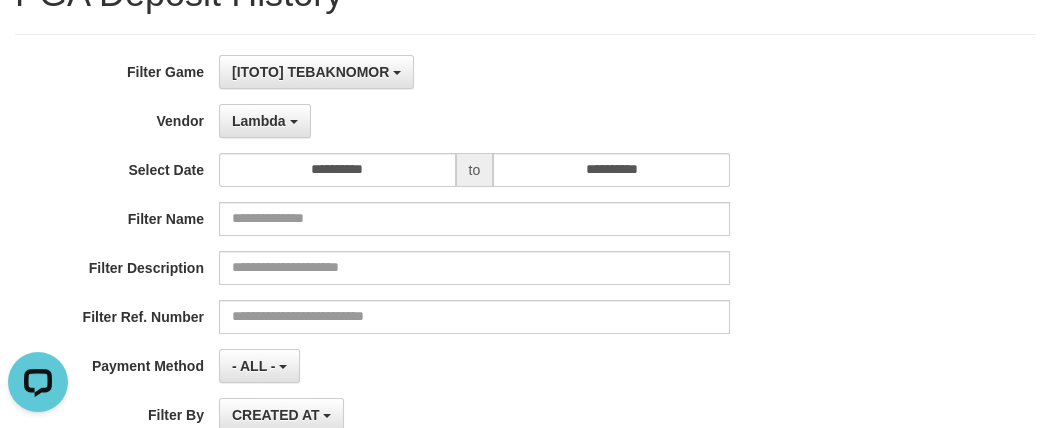 scroll, scrollTop: 0, scrollLeft: 0, axis: both 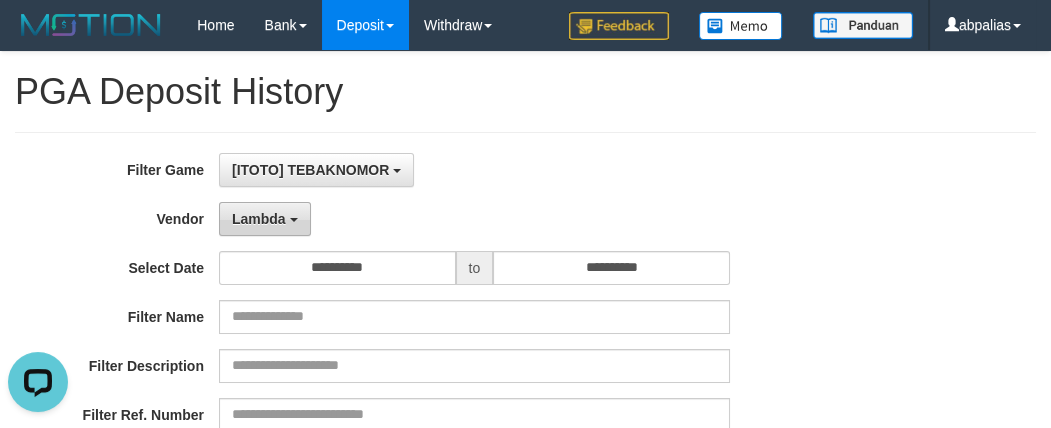 click on "Lambda" at bounding box center (259, 219) 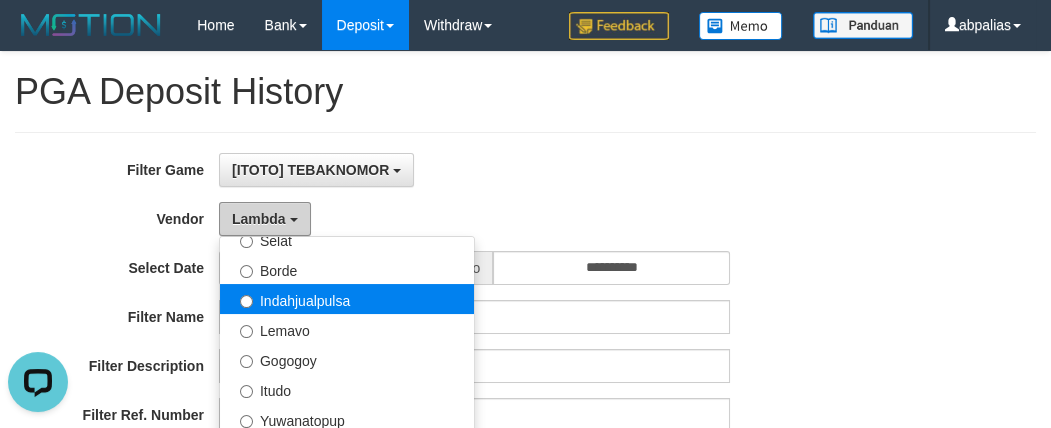 scroll, scrollTop: 594, scrollLeft: 0, axis: vertical 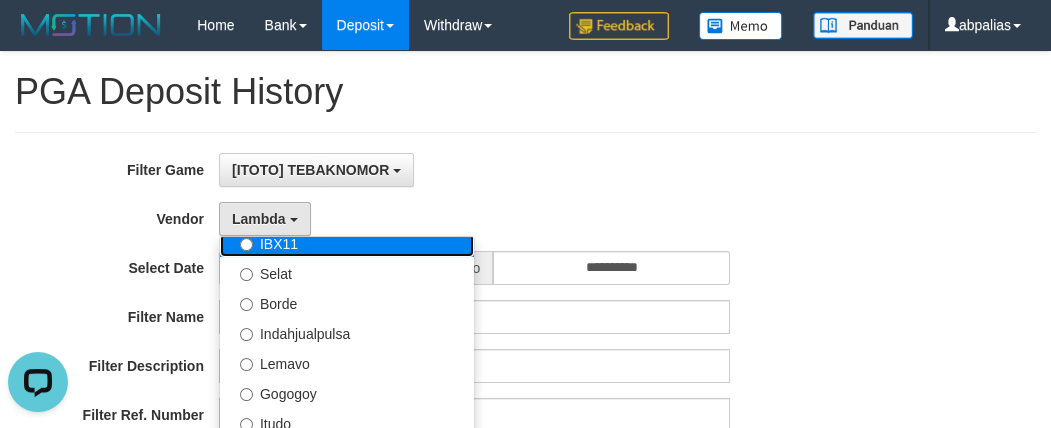 click on "IBX11" at bounding box center [347, 242] 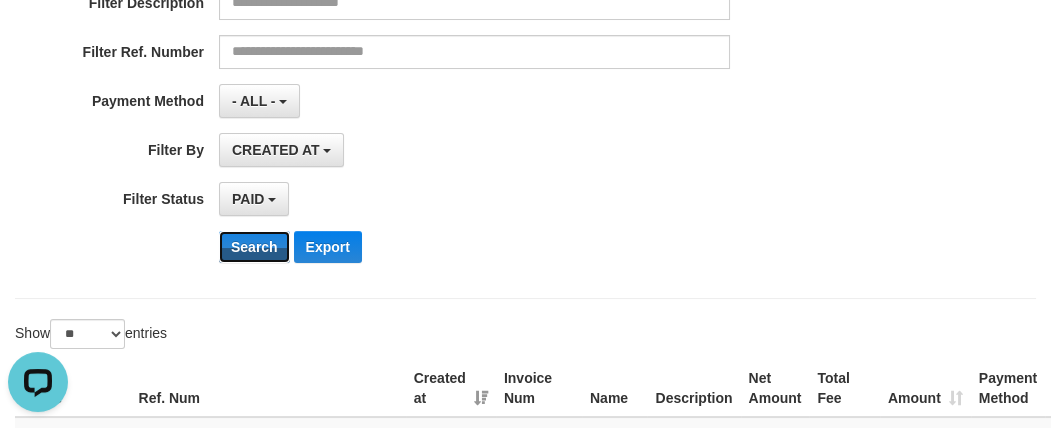 drag, startPoint x: 257, startPoint y: 249, endPoint x: 322, endPoint y: 216, distance: 72.89719 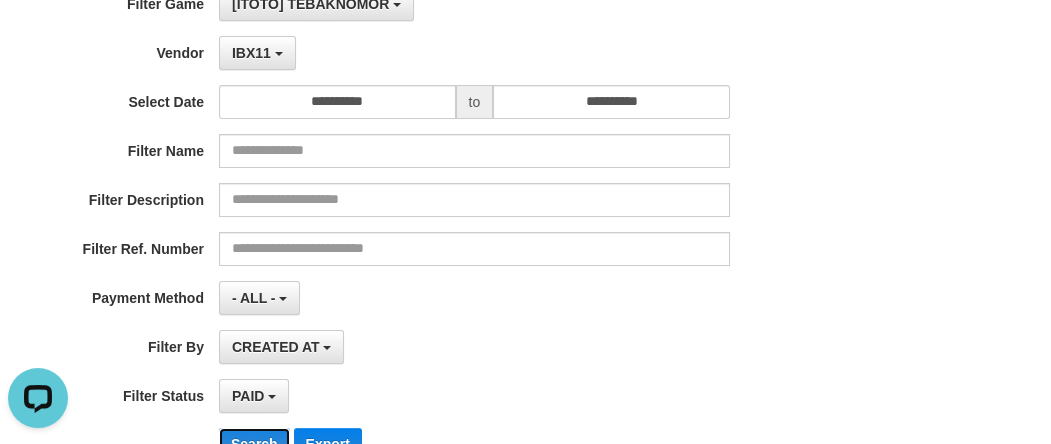 scroll, scrollTop: 134, scrollLeft: 0, axis: vertical 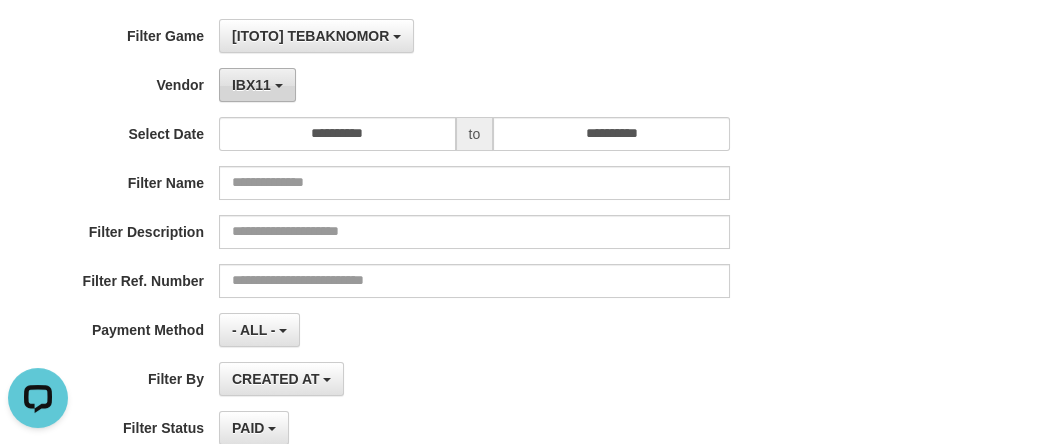 click on "IBX11" at bounding box center [257, 85] 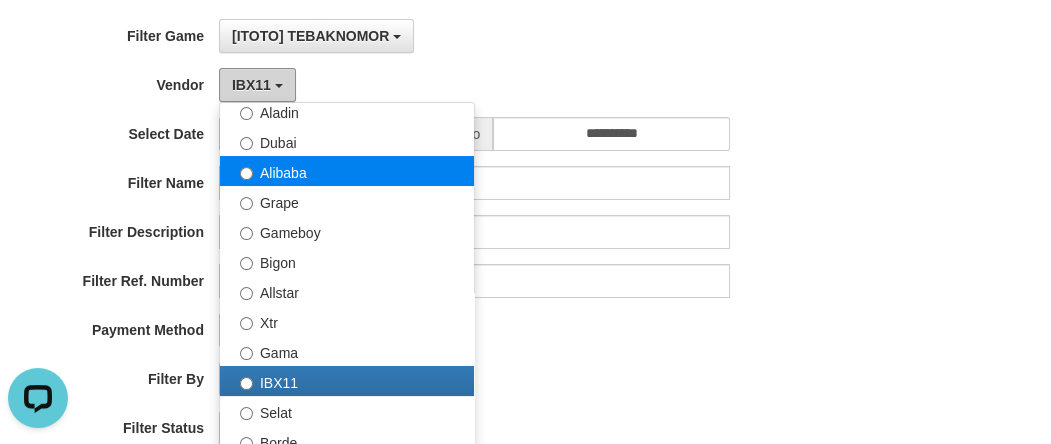 scroll, scrollTop: 230, scrollLeft: 0, axis: vertical 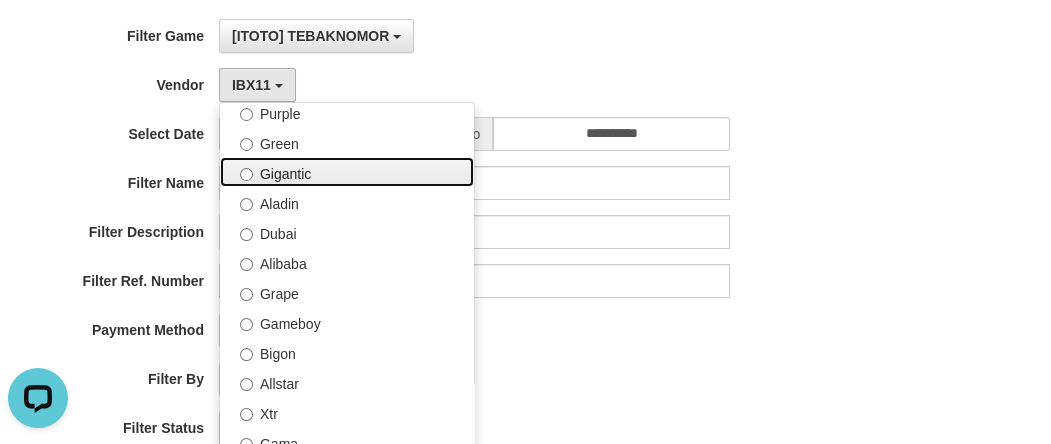click on "Gigantic" at bounding box center [347, 172] 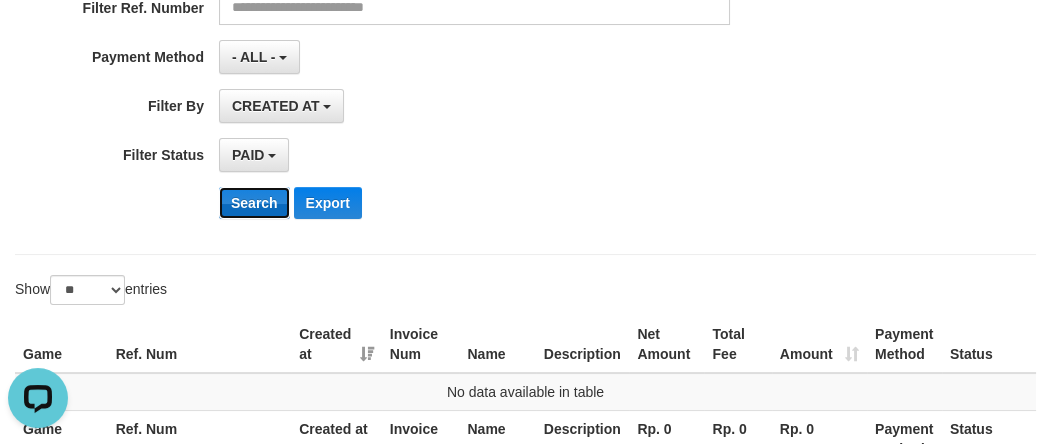 click on "Search" at bounding box center (254, 203) 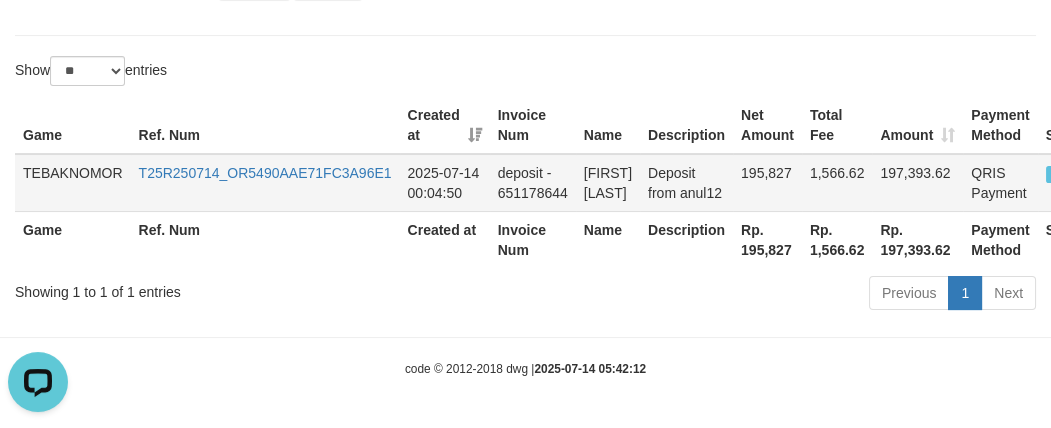 scroll, scrollTop: 644, scrollLeft: 0, axis: vertical 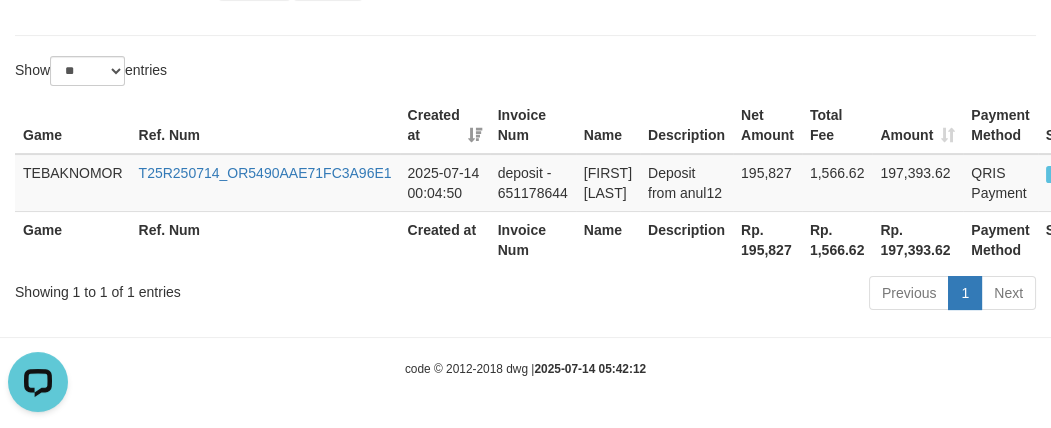click on "Rp. 195,827" at bounding box center (767, 239) 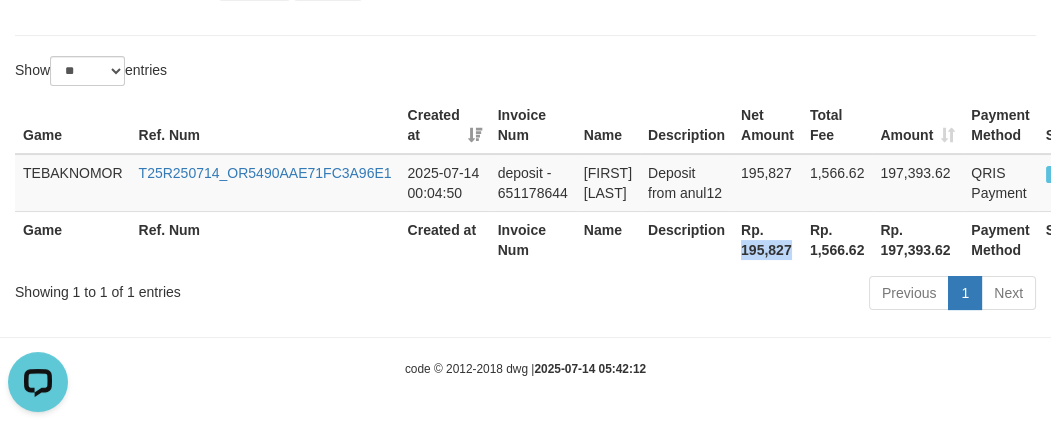 click on "Rp. 195,827" at bounding box center (767, 239) 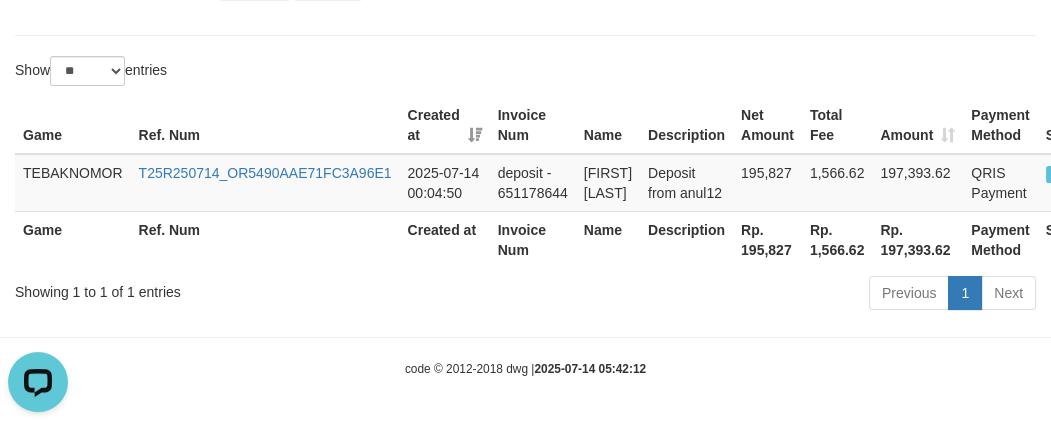 click on "Created at" at bounding box center (445, 239) 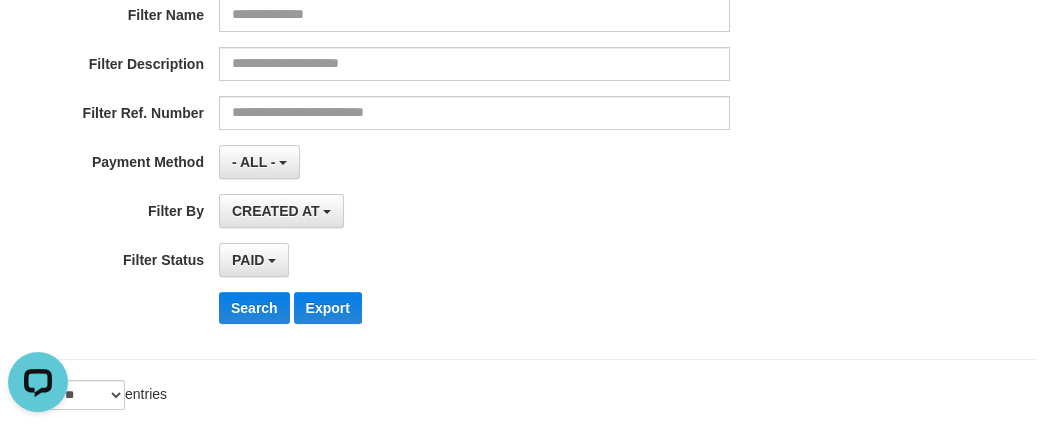 scroll, scrollTop: 190, scrollLeft: 0, axis: vertical 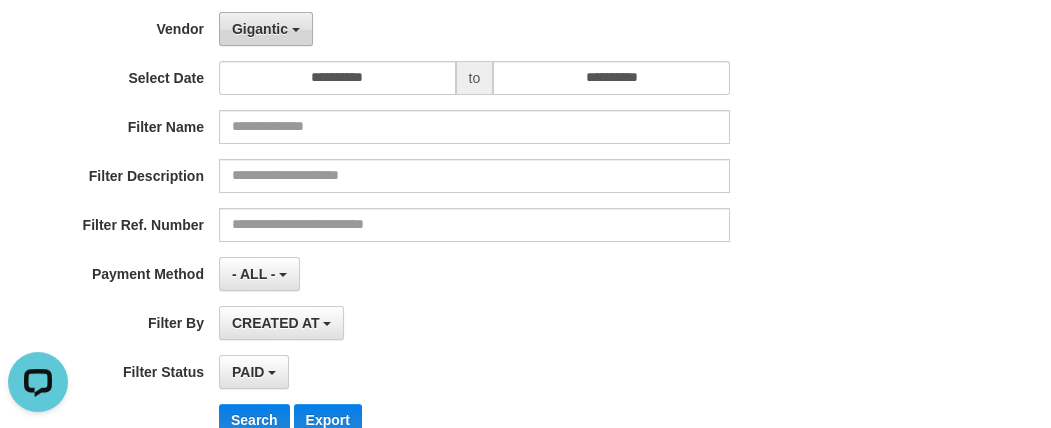 click on "Gigantic" at bounding box center [266, 29] 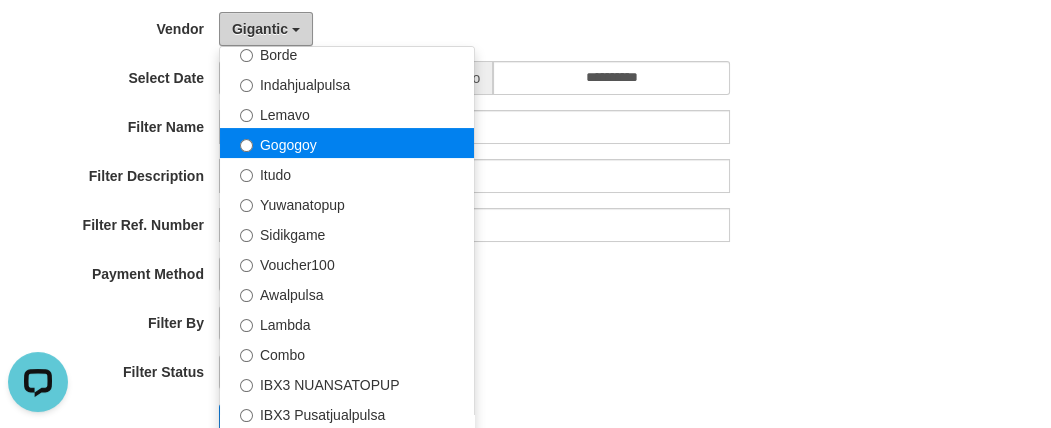 scroll, scrollTop: 685, scrollLeft: 0, axis: vertical 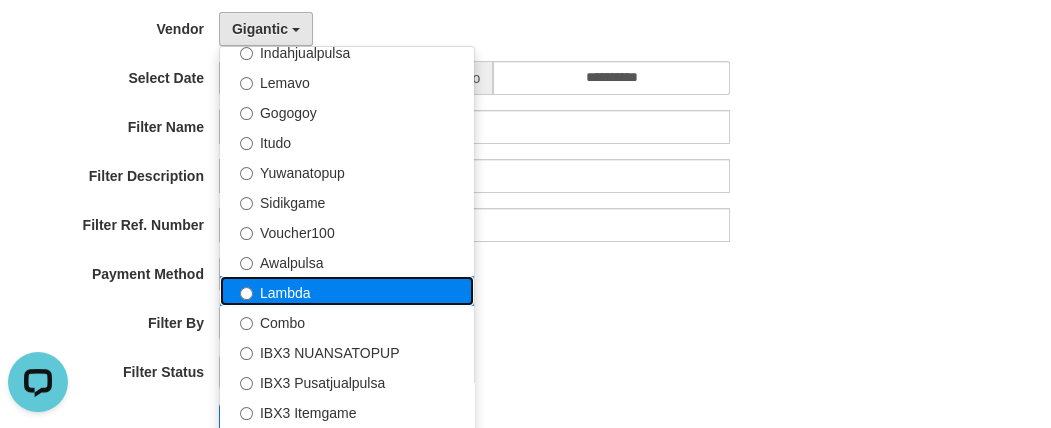click on "Lambda" at bounding box center [347, 291] 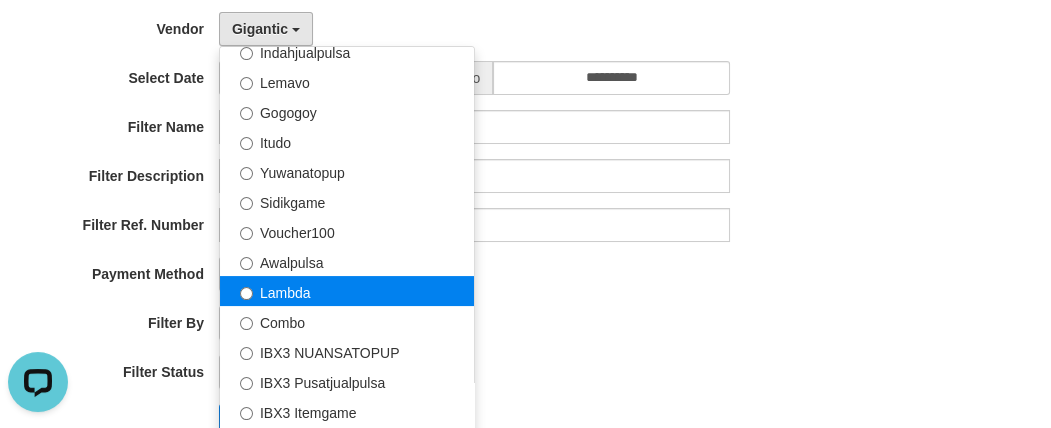 select on "**********" 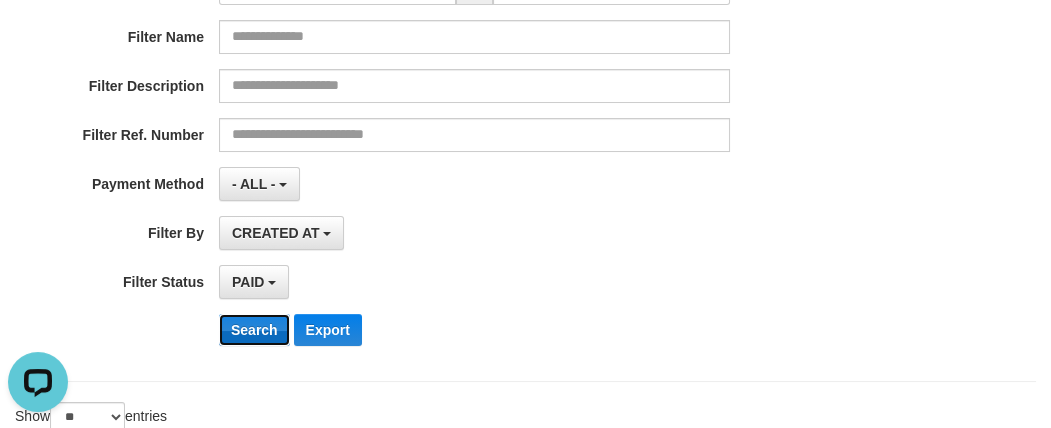 click on "Search" at bounding box center [254, 330] 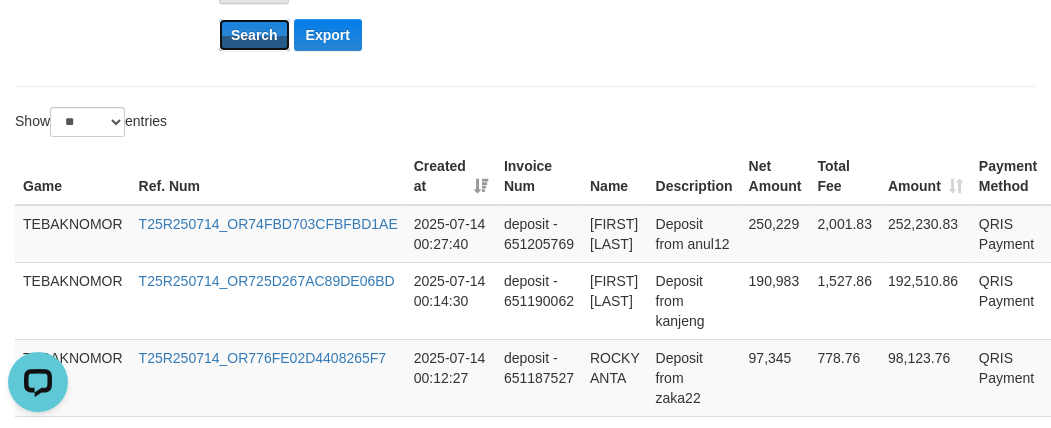 scroll, scrollTop: 778, scrollLeft: 0, axis: vertical 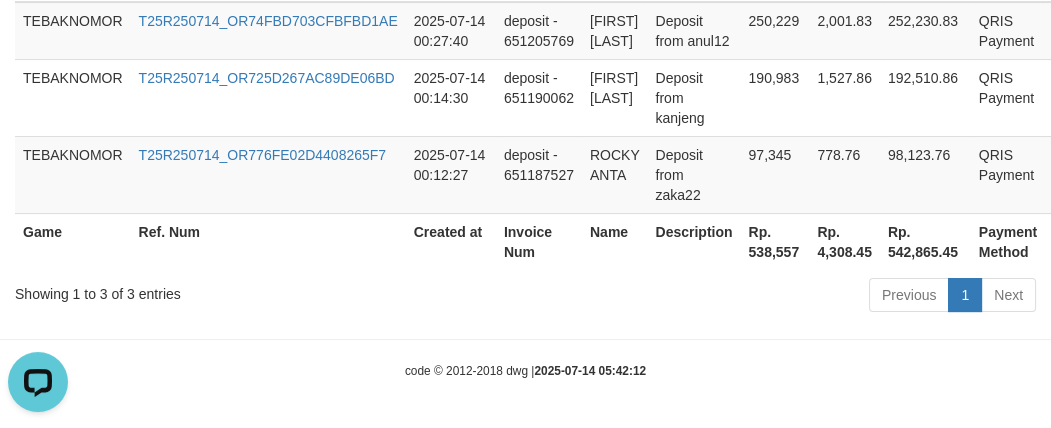 click on "Rp. 538,557" at bounding box center (775, 241) 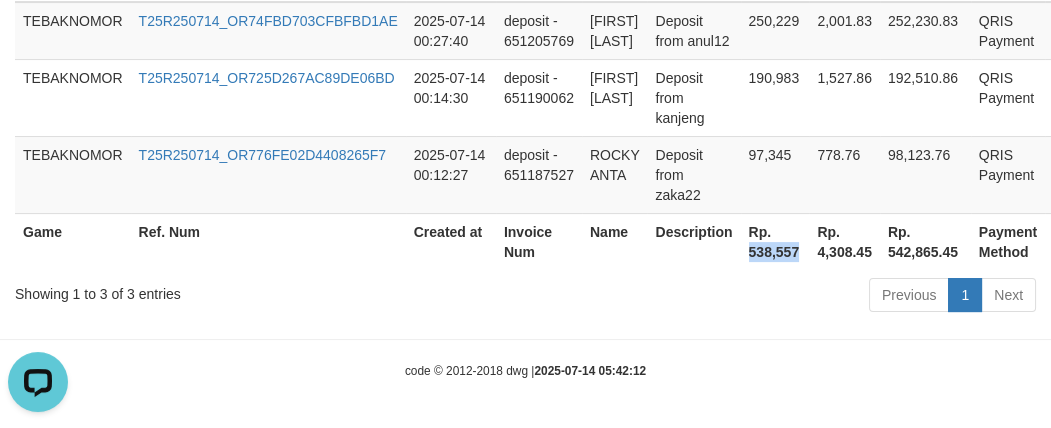 click on "Rp. 538,557" at bounding box center [775, 241] 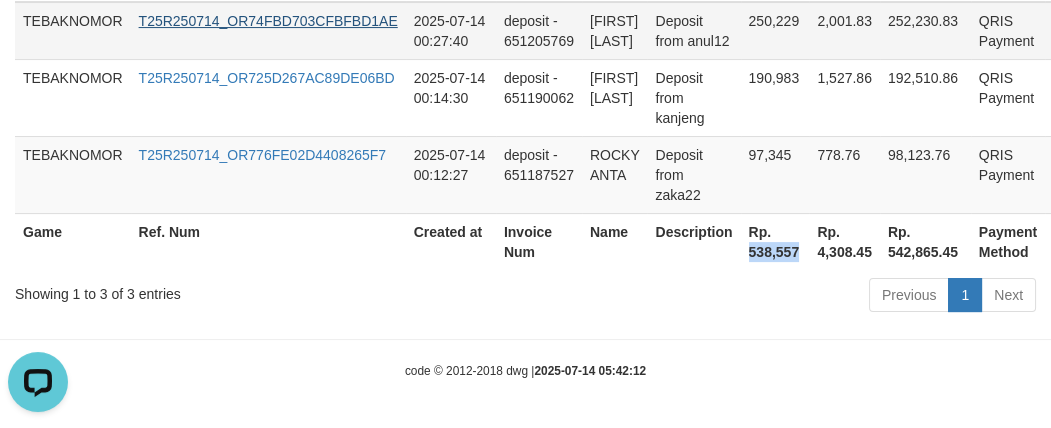 copy on "538,557" 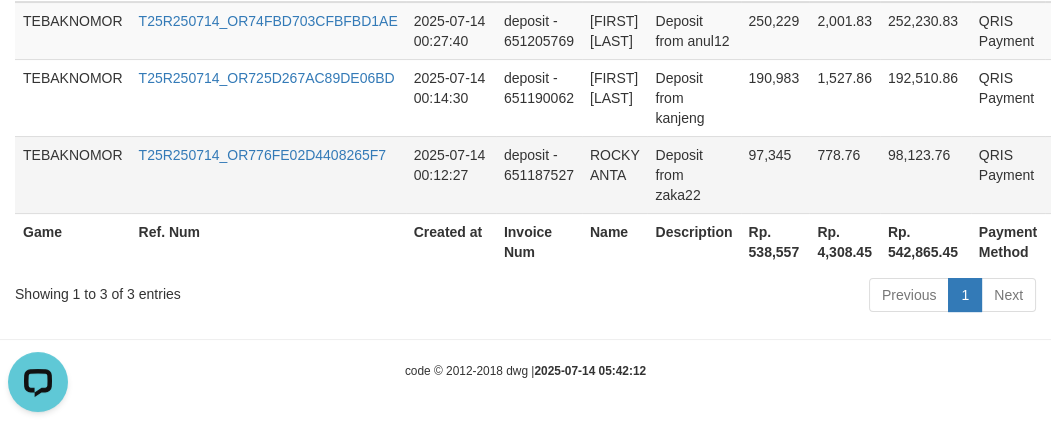 click on "QRIS Payment" at bounding box center (1008, 174) 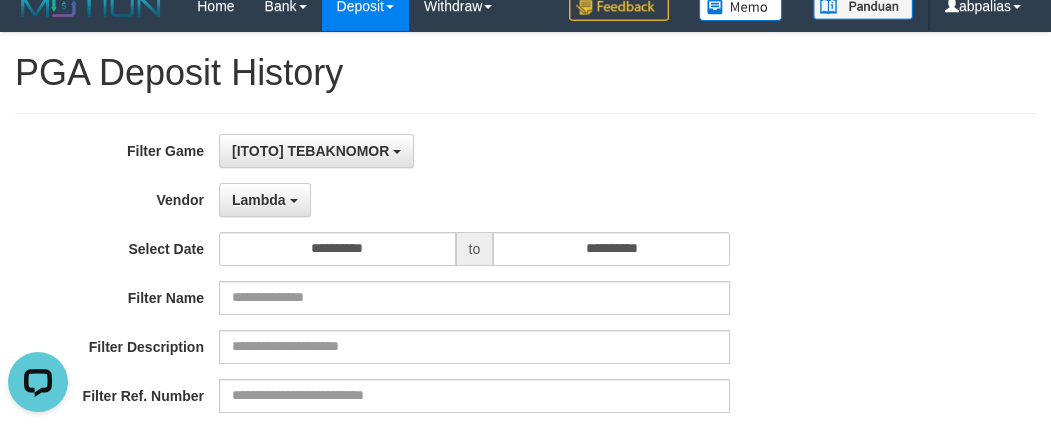 scroll, scrollTop: 0, scrollLeft: 0, axis: both 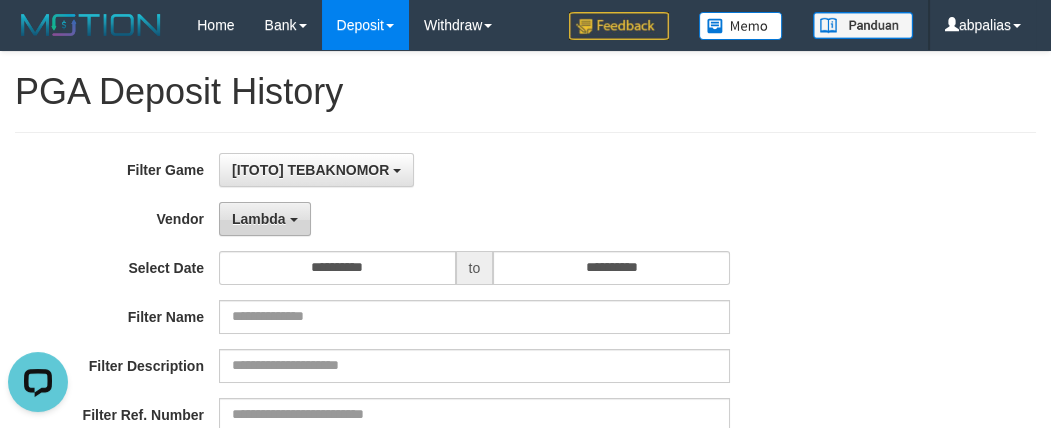 click on "Lambda" at bounding box center [259, 219] 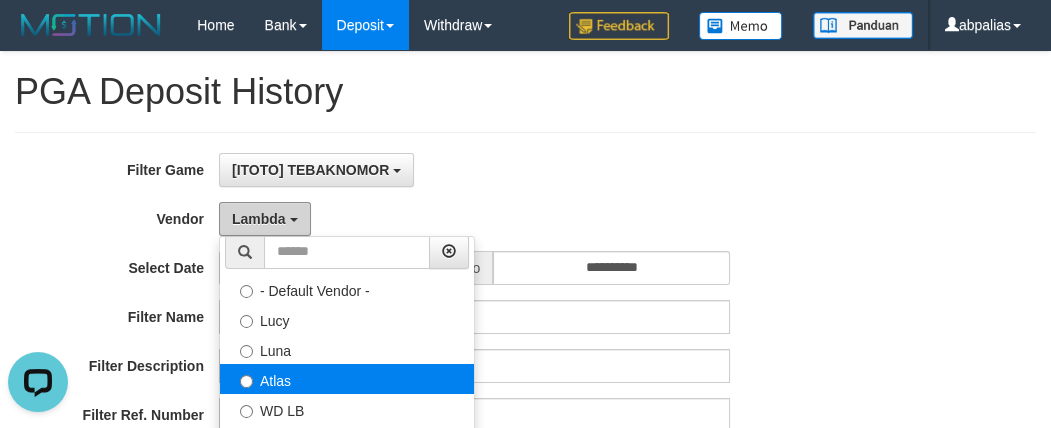scroll, scrollTop: 0, scrollLeft: 0, axis: both 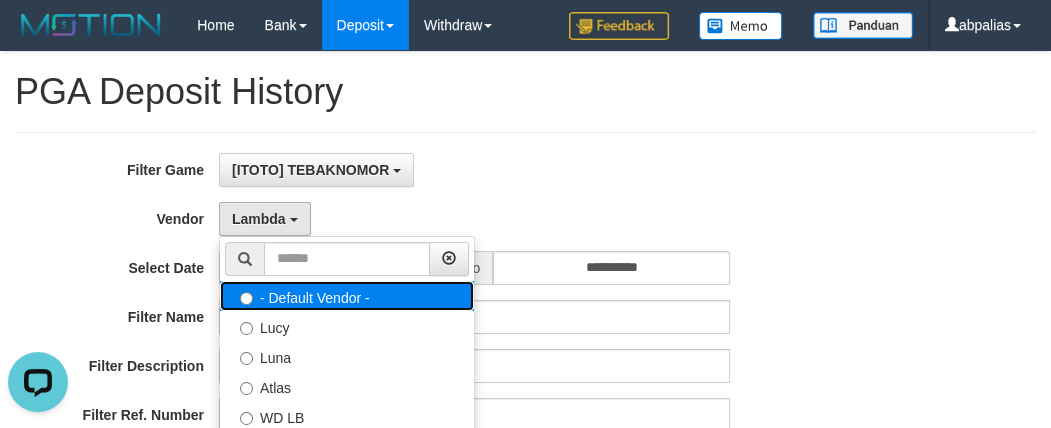 click on "- Default Vendor -" at bounding box center [347, 296] 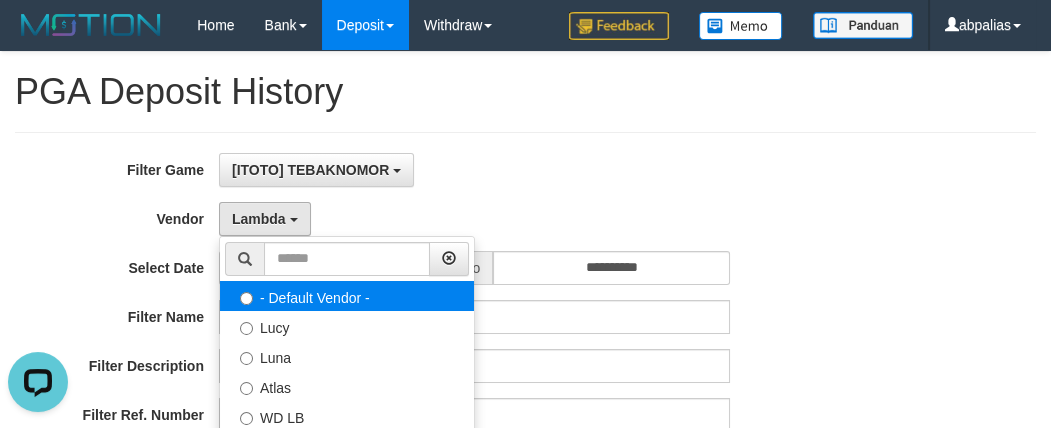 select 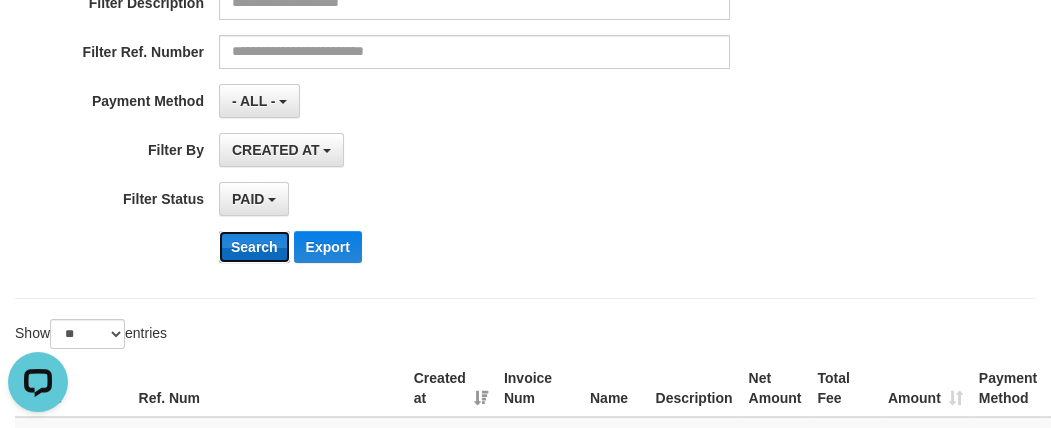 click on "Search" at bounding box center (254, 247) 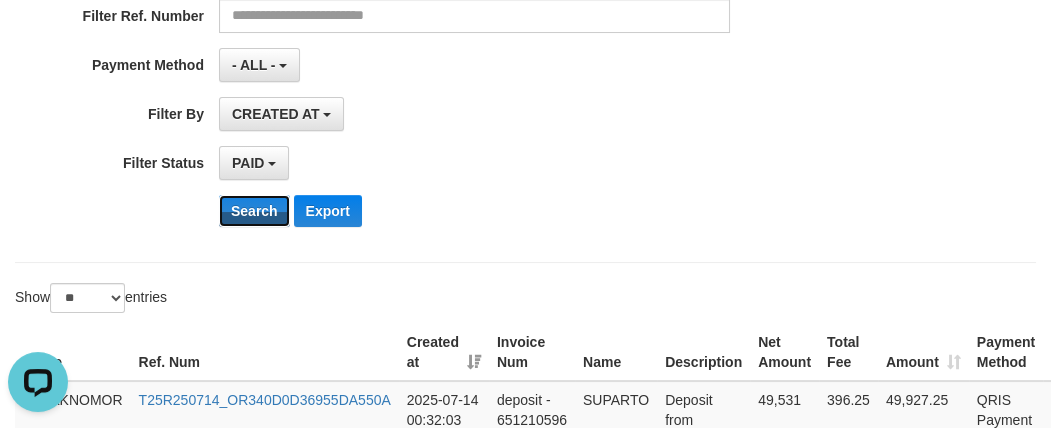 scroll, scrollTop: 700, scrollLeft: 0, axis: vertical 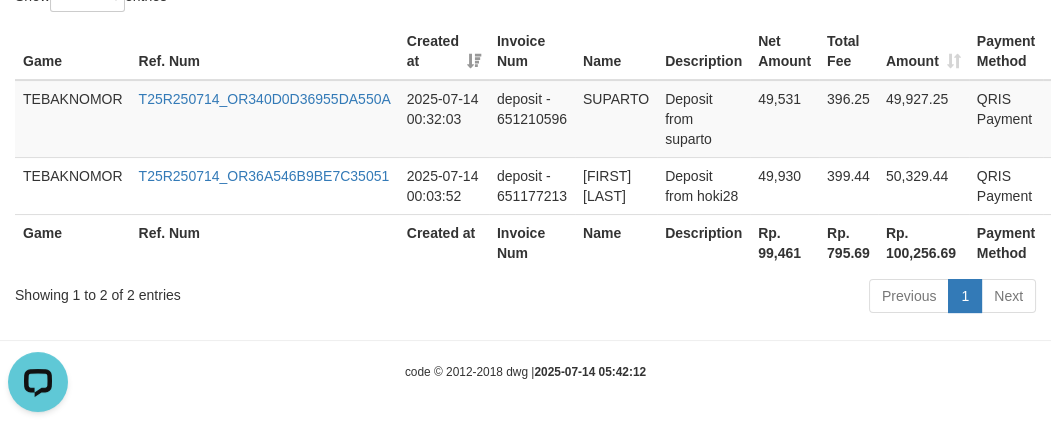 click on "Rp. 99,461" at bounding box center [784, 242] 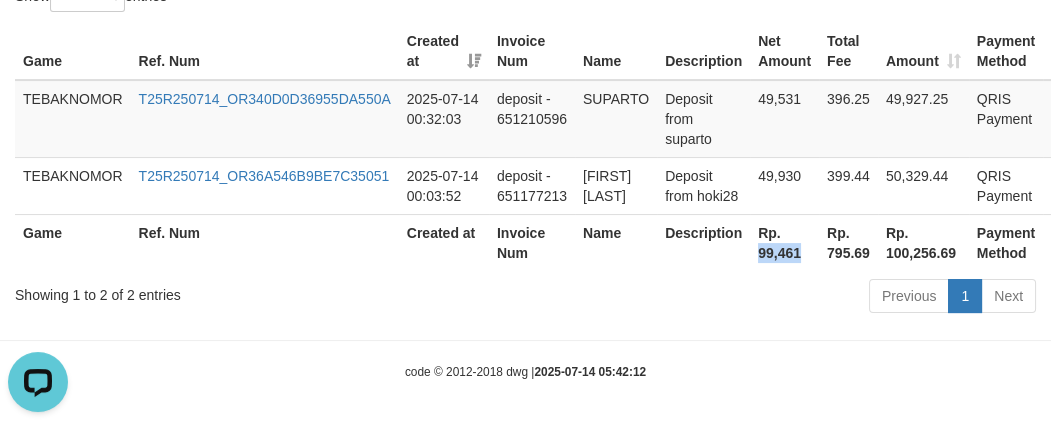 click on "Rp. 99,461" at bounding box center [784, 242] 